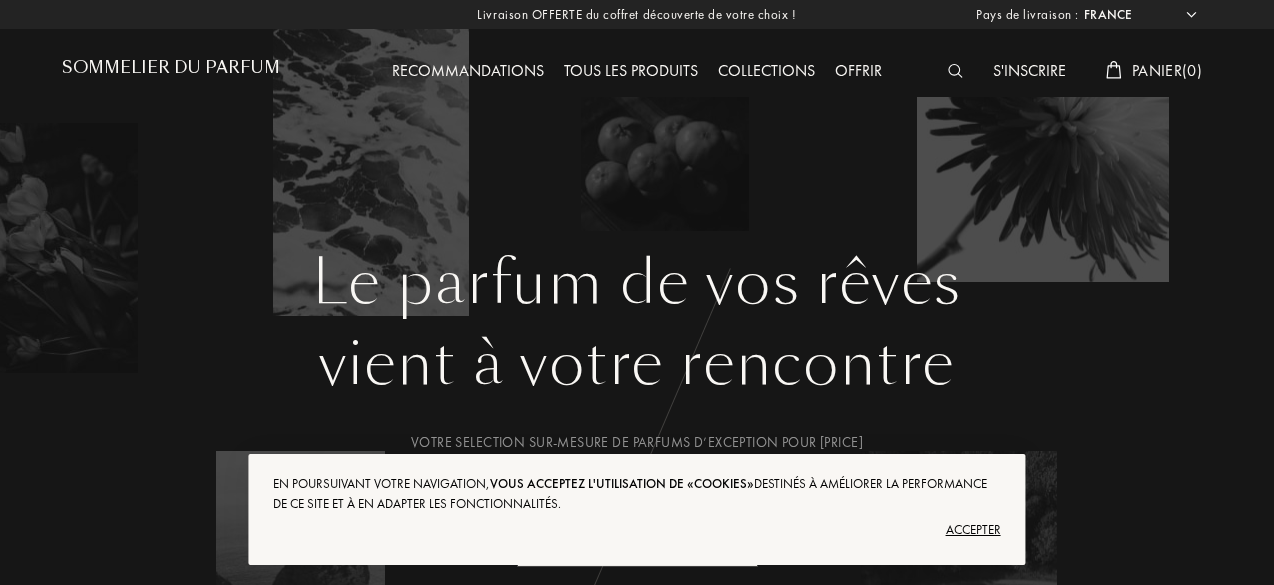 scroll, scrollTop: 0, scrollLeft: 0, axis: both 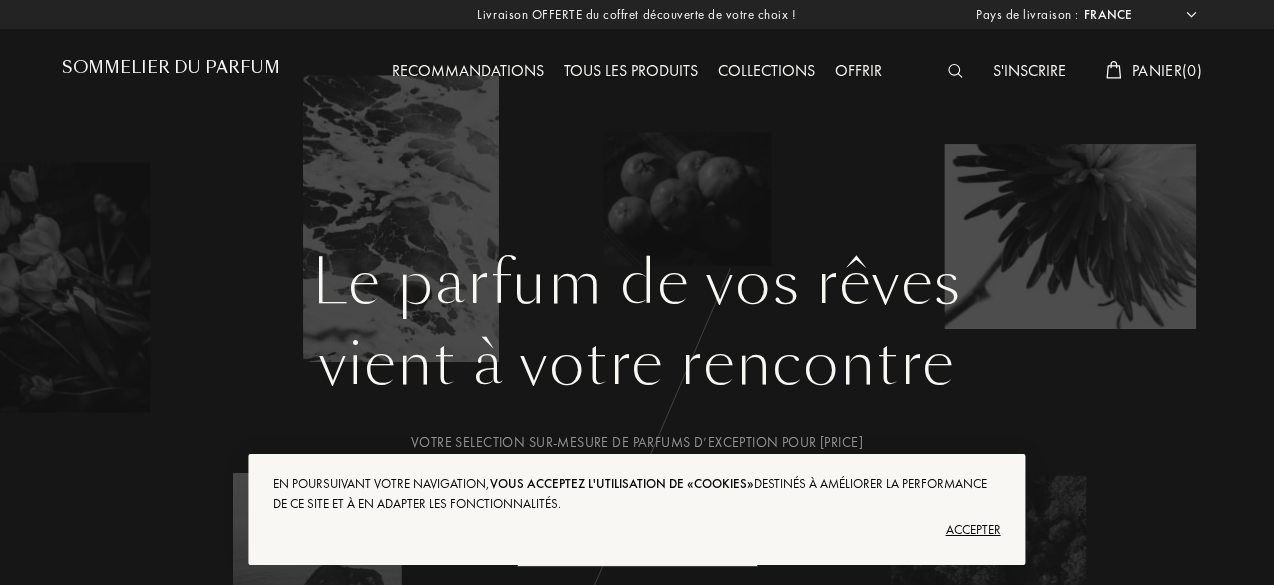 click on "Accepter" at bounding box center [636, 530] 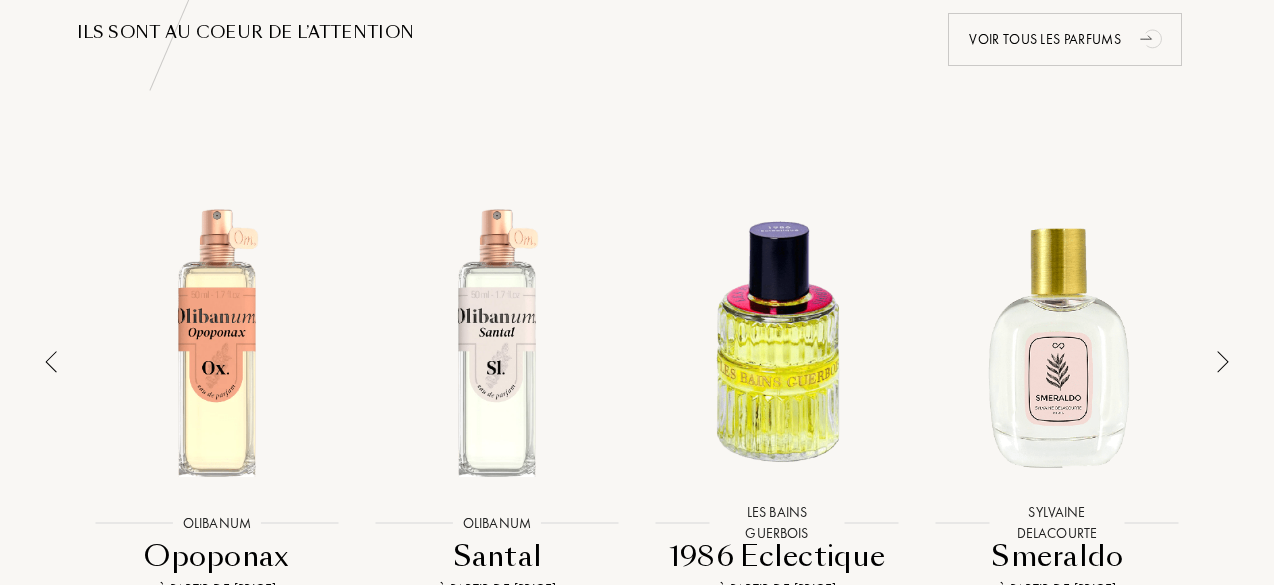 scroll, scrollTop: 1733, scrollLeft: 0, axis: vertical 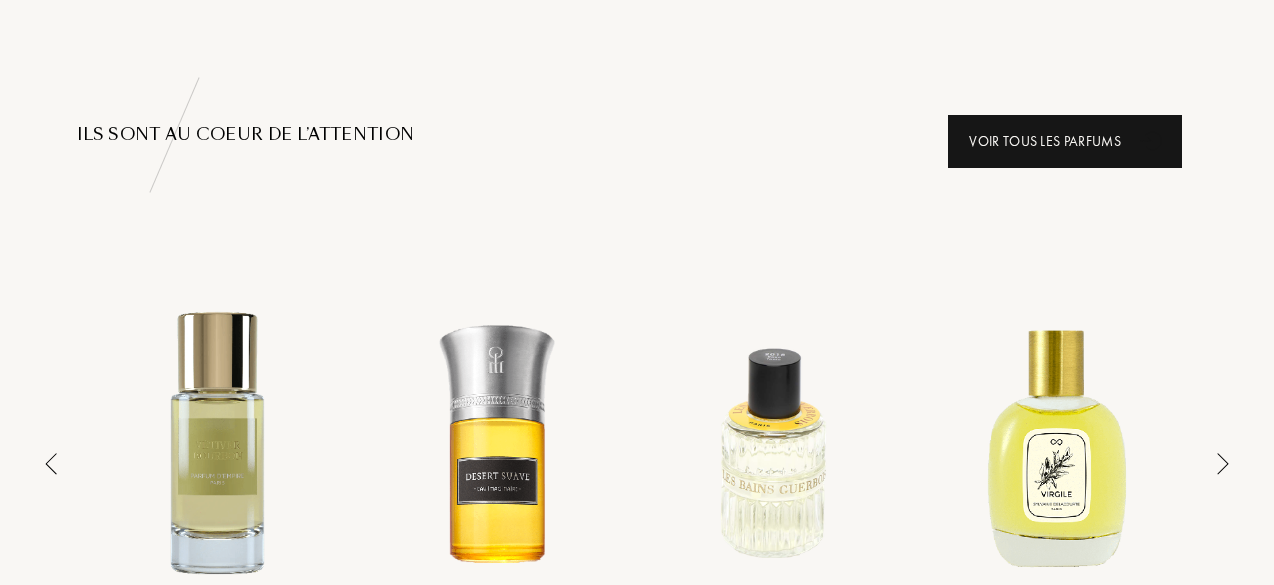 click on "Voir tous les parfums" at bounding box center (1065, 141) 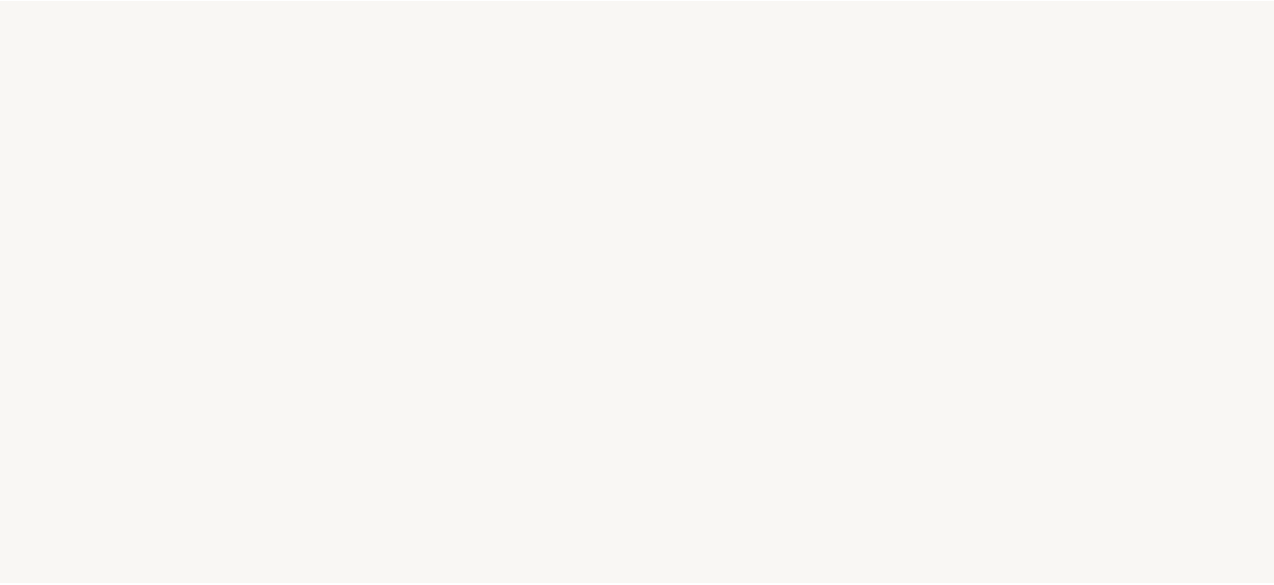 scroll, scrollTop: 0, scrollLeft: 0, axis: both 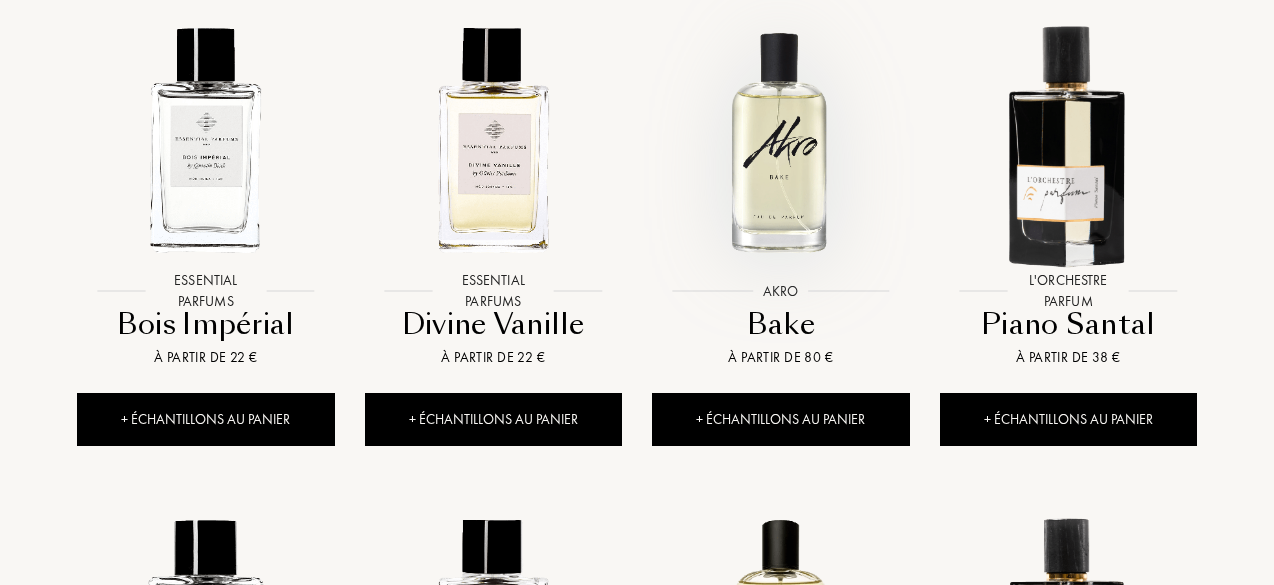 click at bounding box center (780, 140) 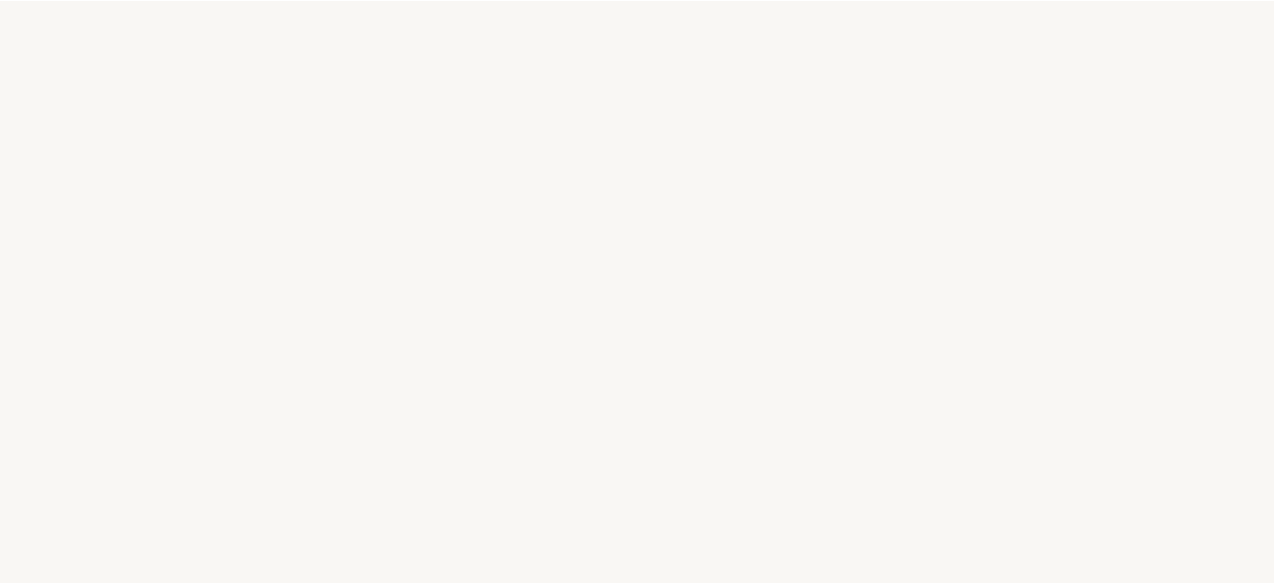 scroll, scrollTop: 0, scrollLeft: 0, axis: both 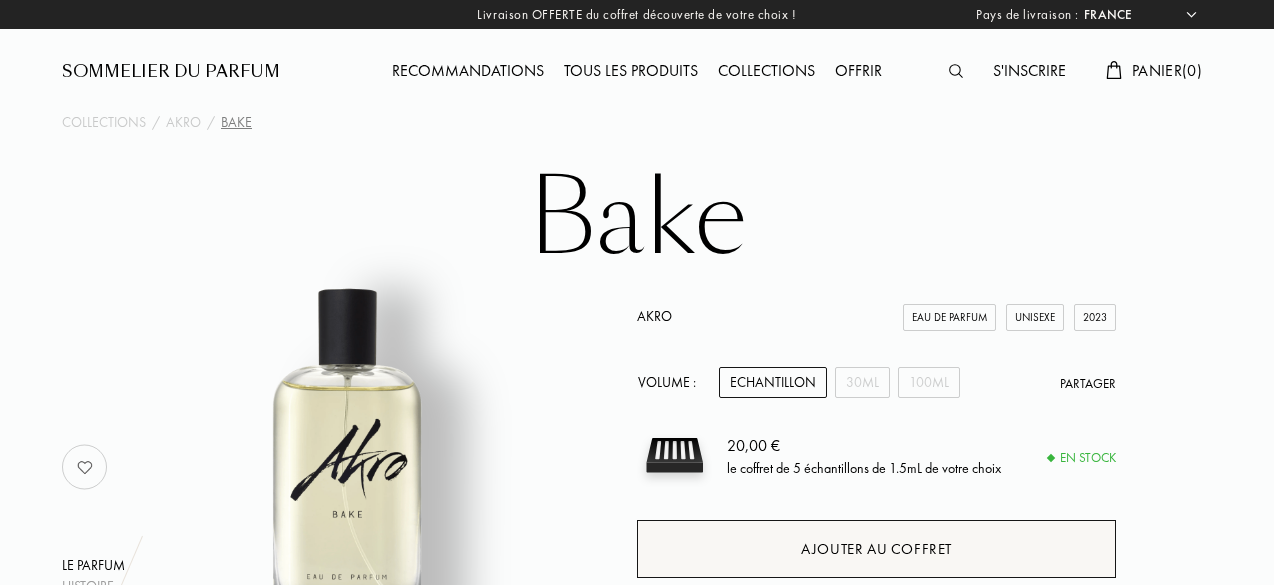 click on "Ajouter au coffret" at bounding box center [876, 549] 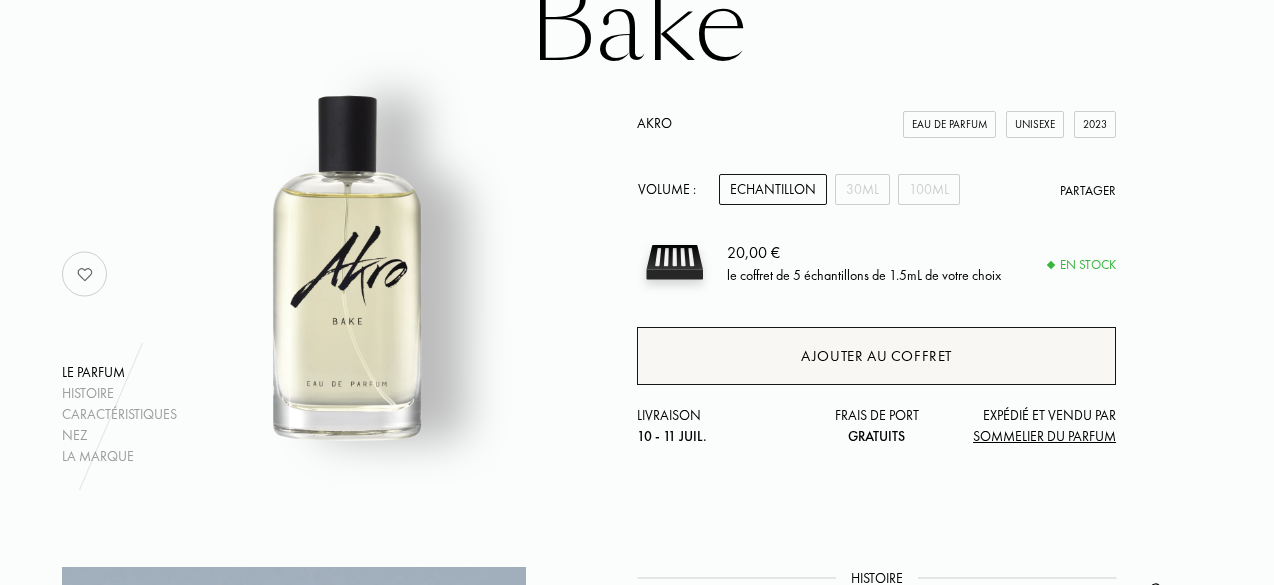 click on "Ajouter au coffret" at bounding box center (876, 356) 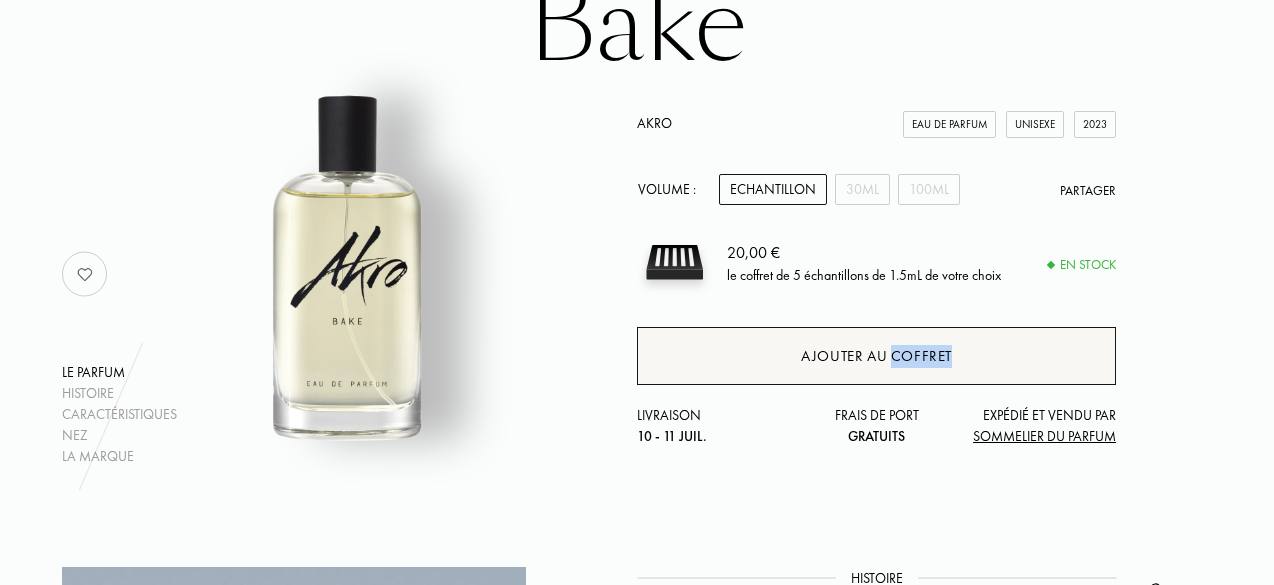 click on "Ajouter au coffret" at bounding box center [876, 356] 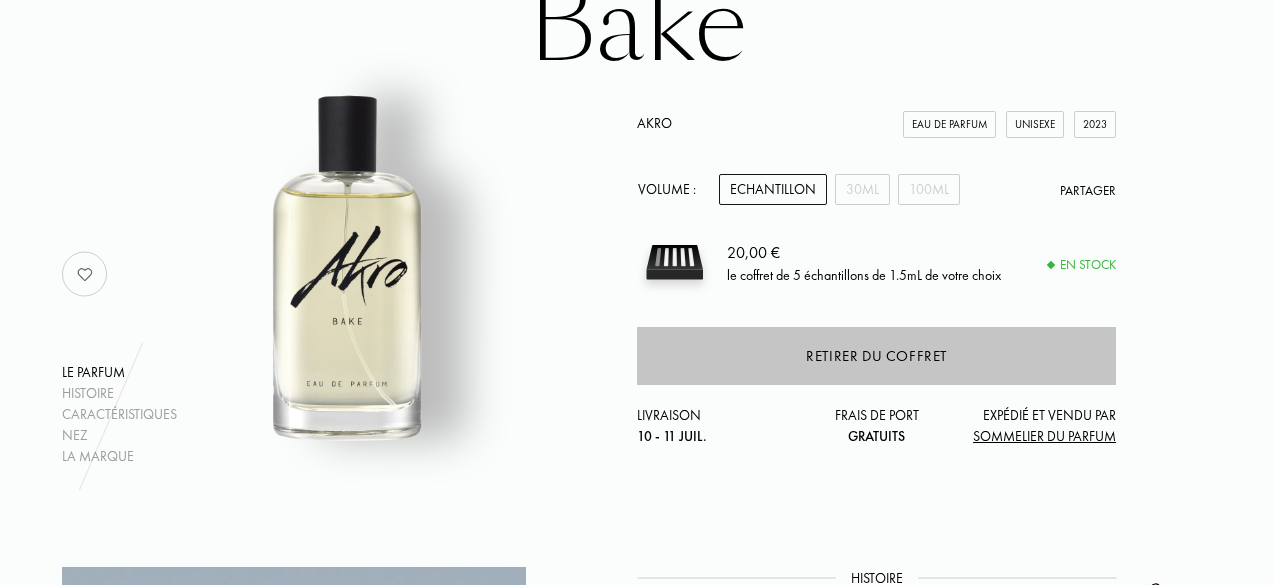 click on "Retirer du coffret" at bounding box center (876, 356) 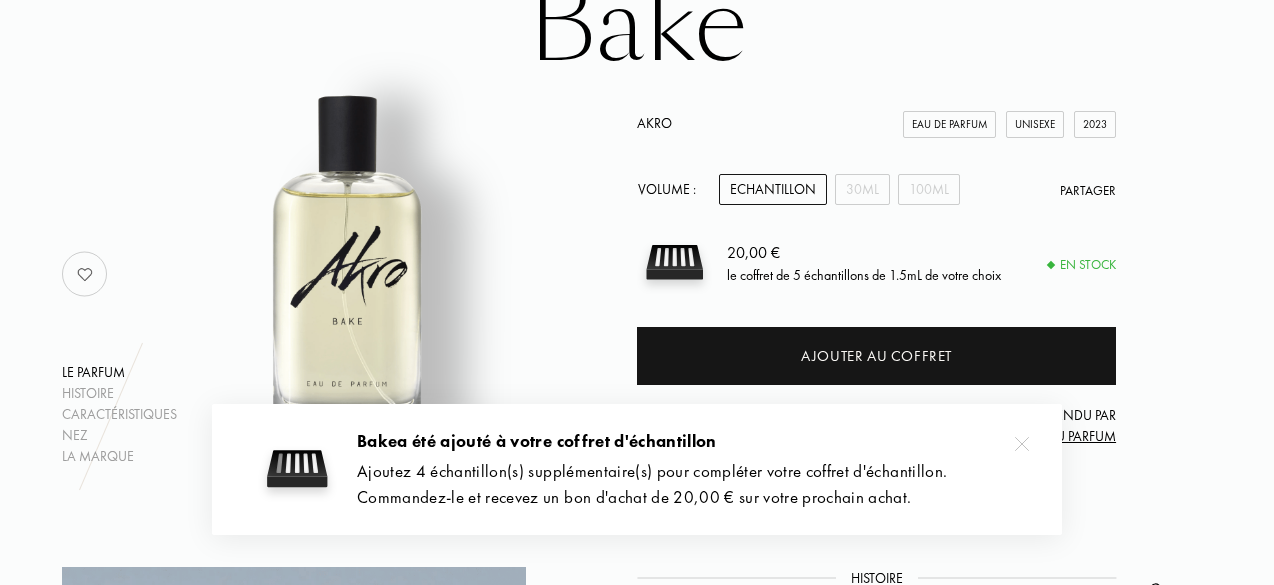 click on "Bake  a été ajouté à votre coffret d'échantillon" at bounding box center (694, 442) 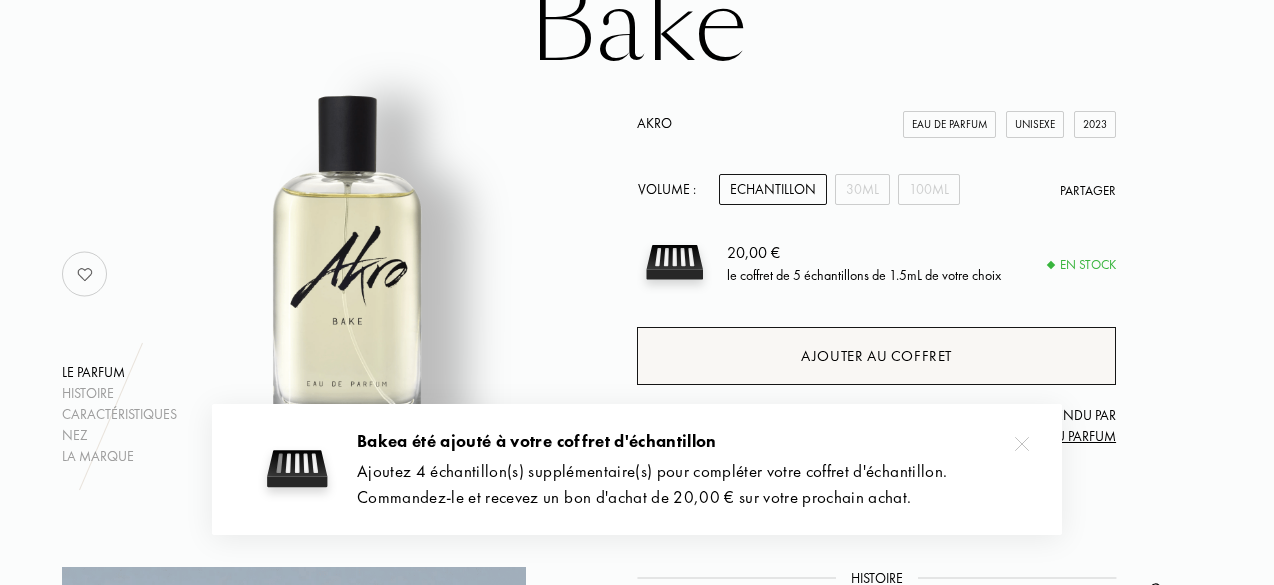 click on "Ajouter au coffret" at bounding box center (876, 356) 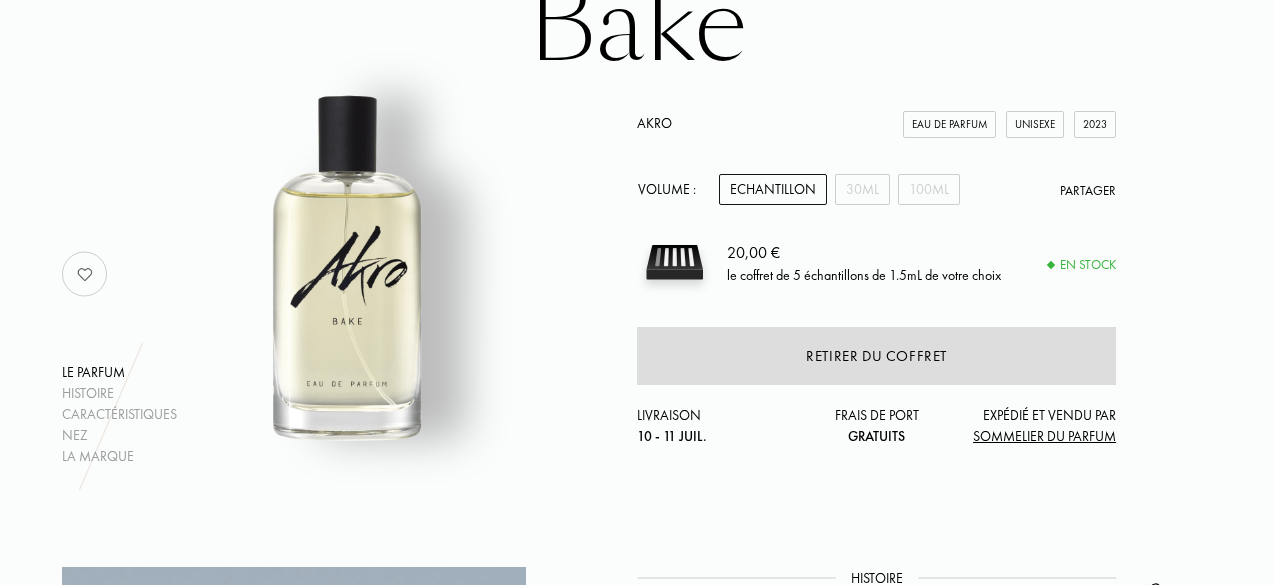 scroll, scrollTop: 0, scrollLeft: 0, axis: both 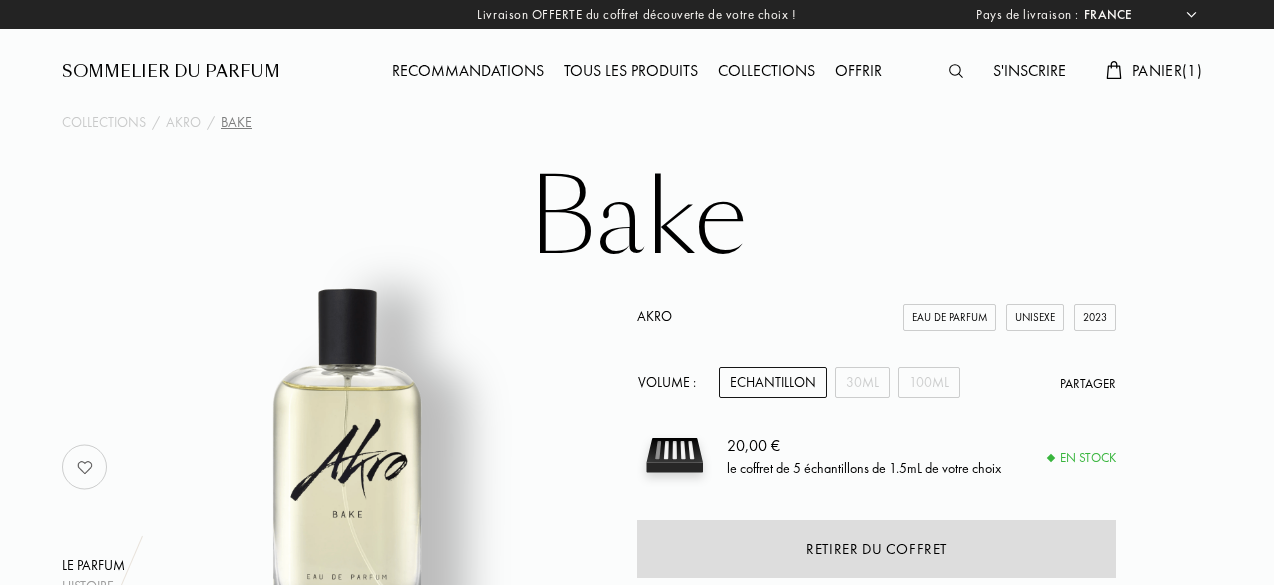 click on "Panier  ( 1 )" at bounding box center [1167, 70] 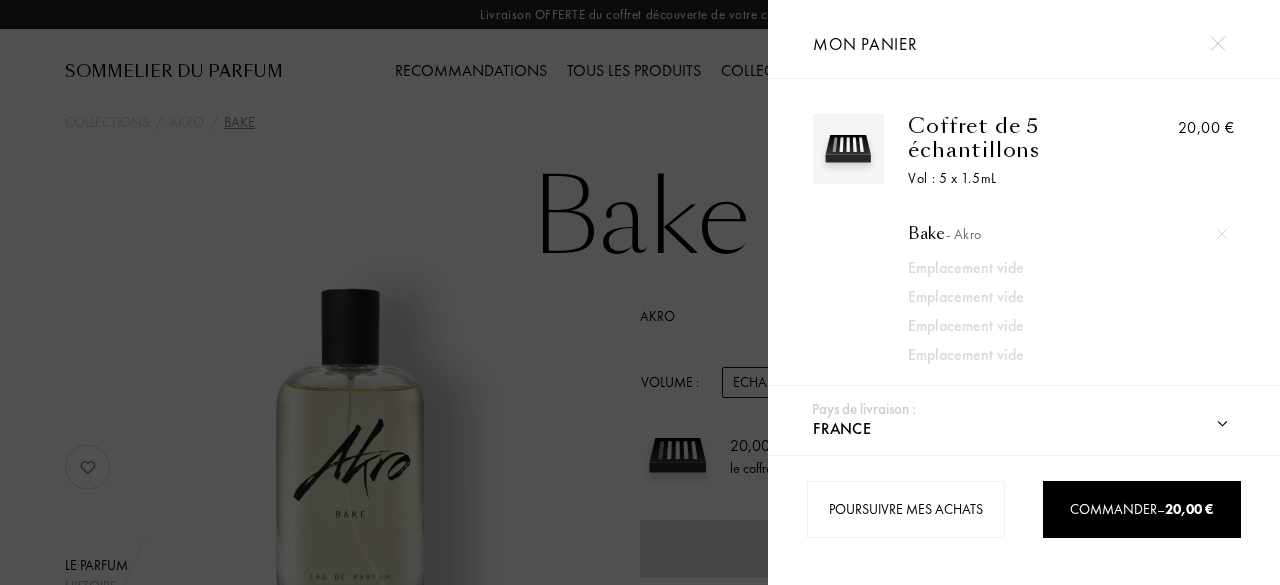 click at bounding box center [384, 292] 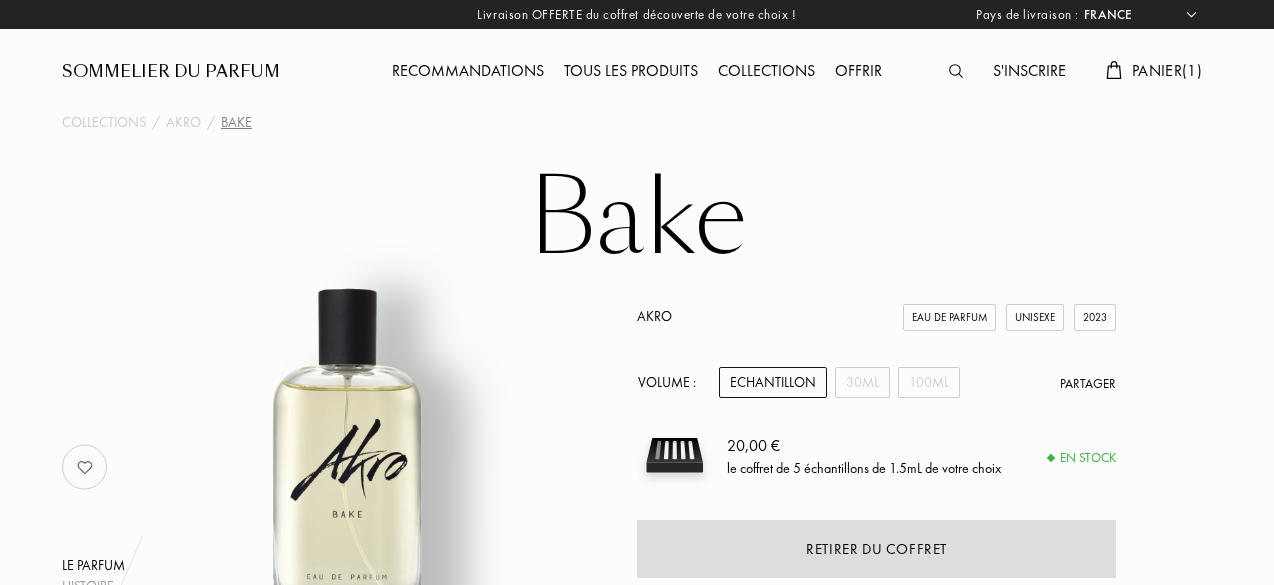 click on "Tous les produits" at bounding box center (631, 72) 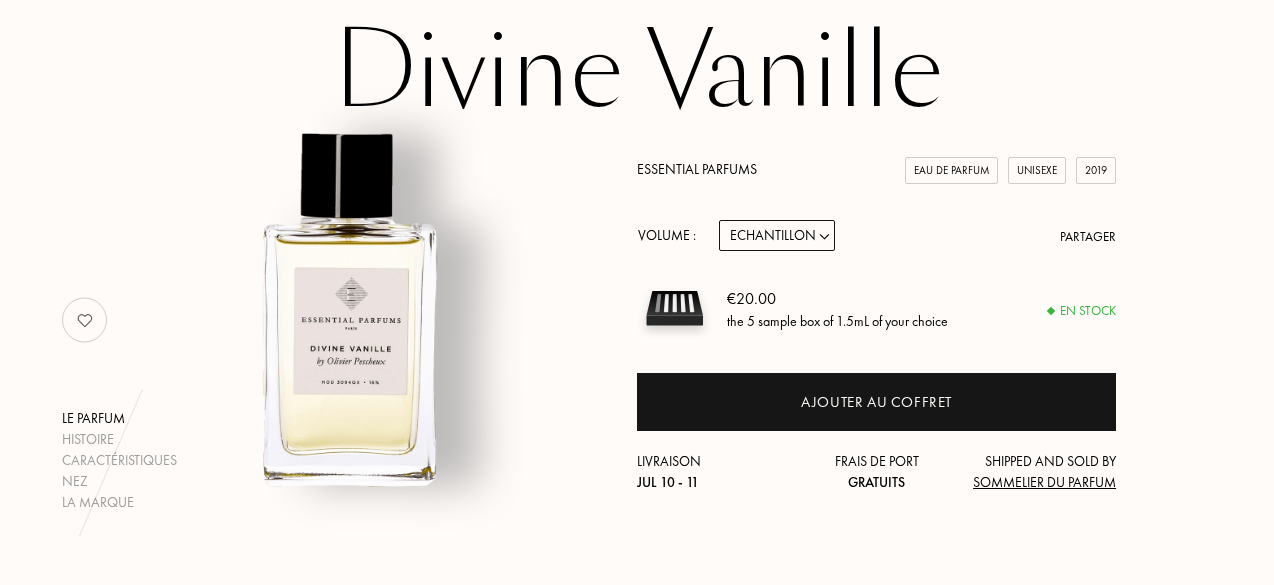 scroll, scrollTop: 151, scrollLeft: 0, axis: vertical 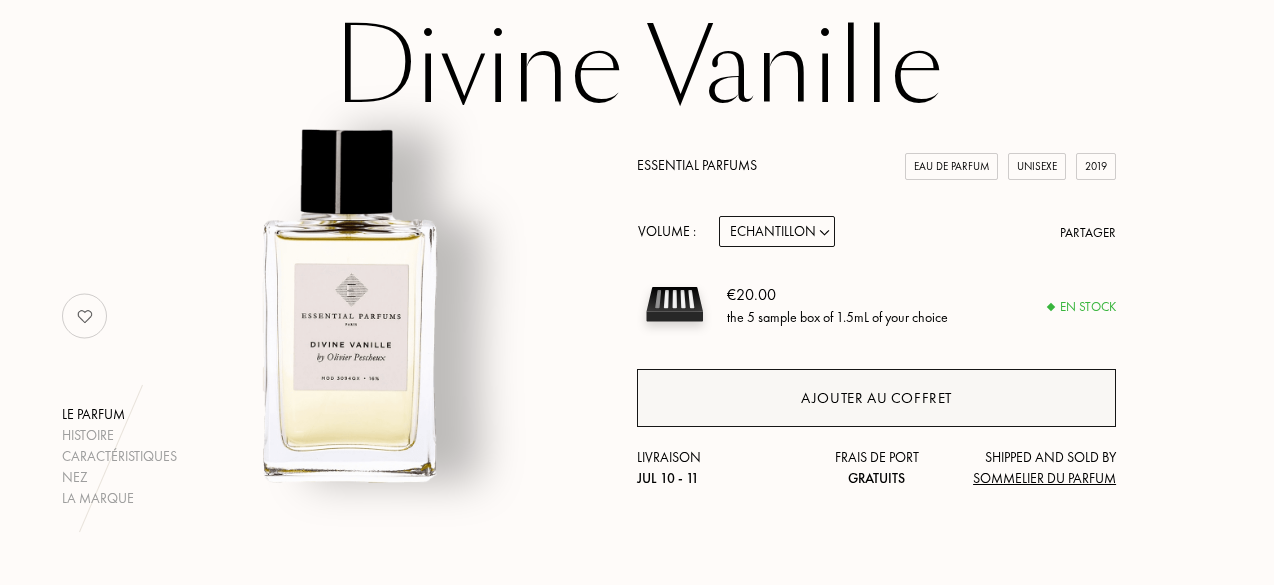 click on "Ajouter au coffret" at bounding box center [876, 398] 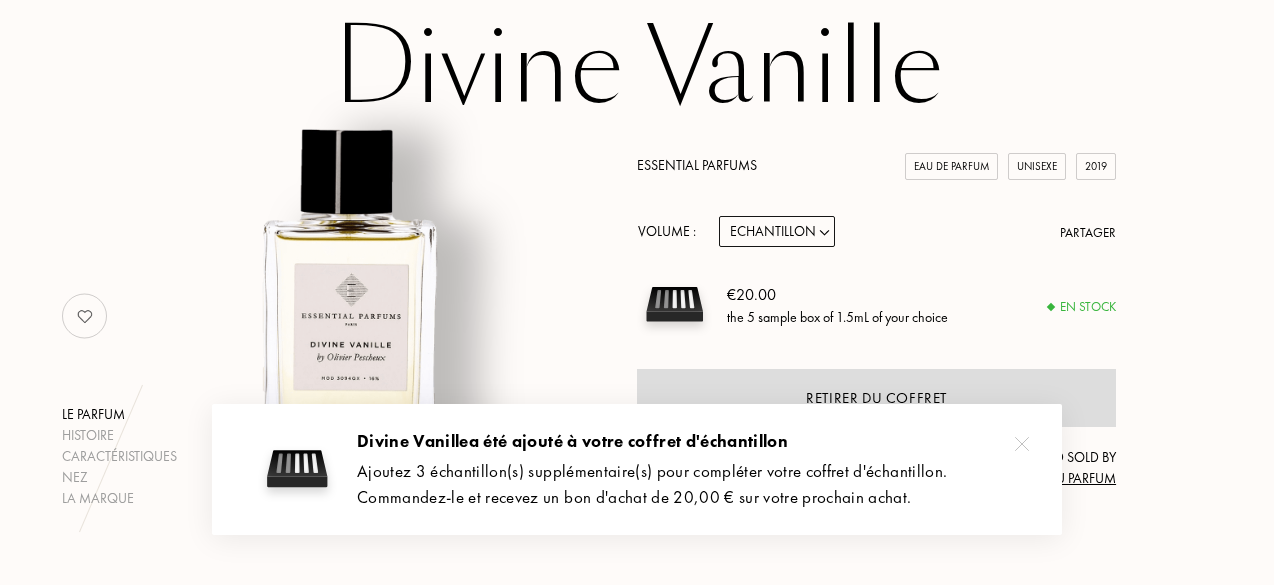 scroll, scrollTop: 0, scrollLeft: 0, axis: both 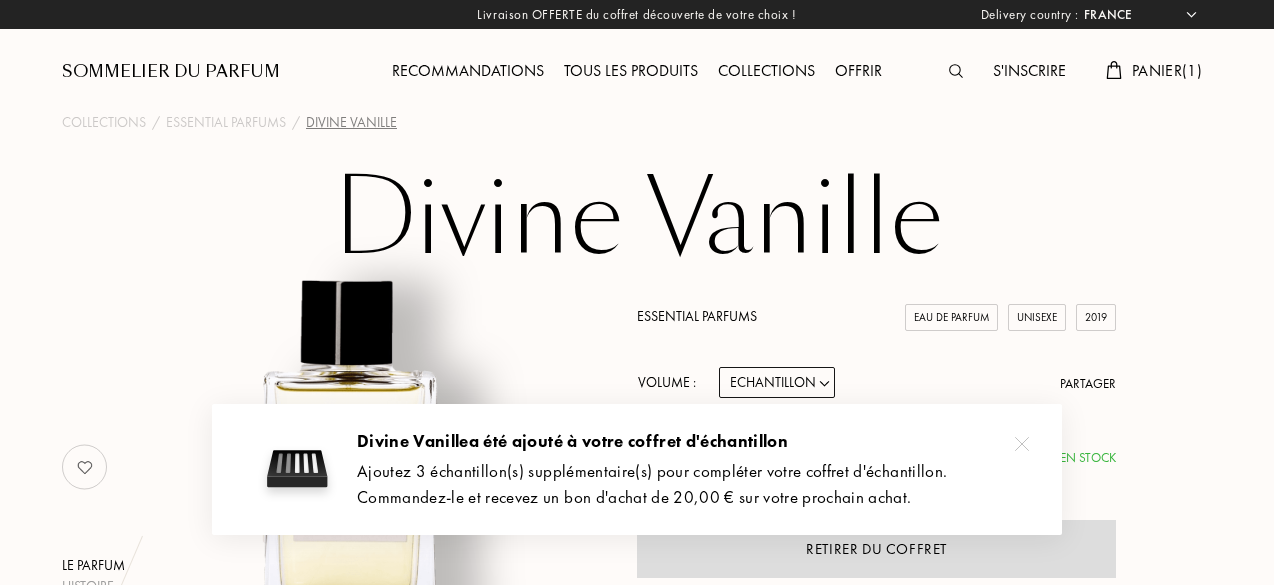 click on "Tous les produits" at bounding box center (631, 72) 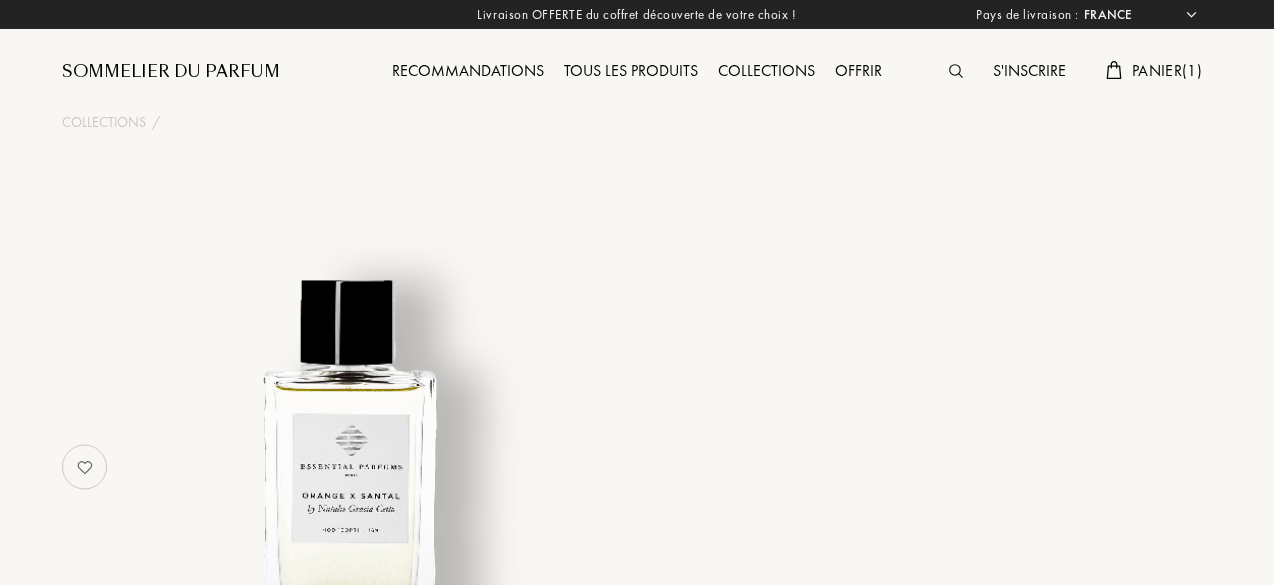 scroll, scrollTop: 0, scrollLeft: 0, axis: both 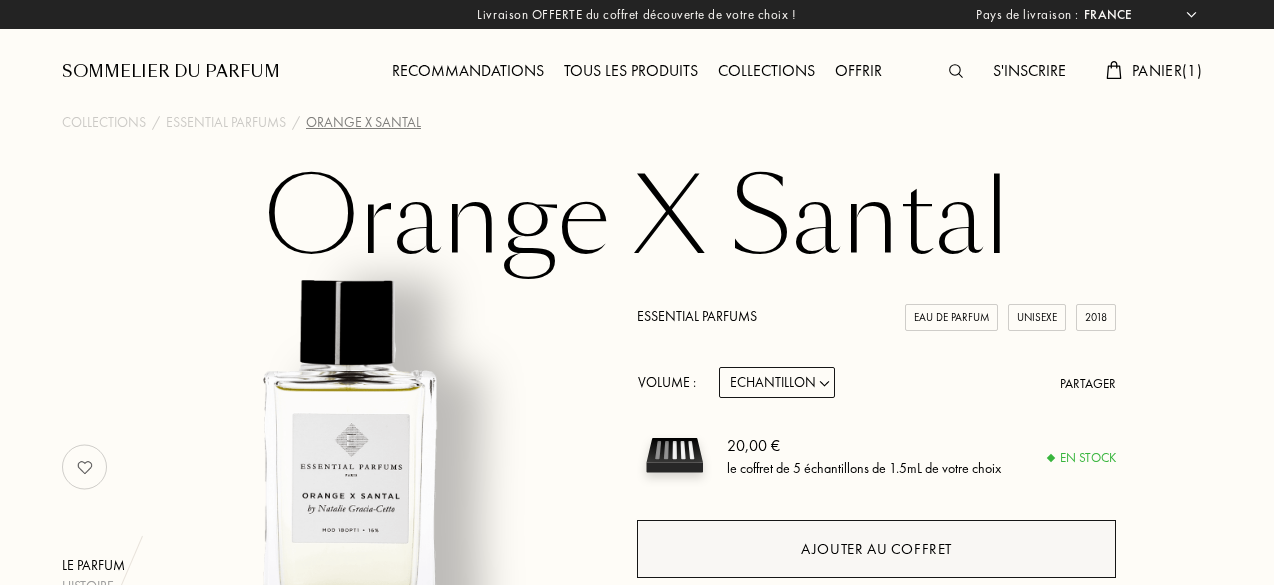 click on "Ajouter au coffret" at bounding box center (876, 549) 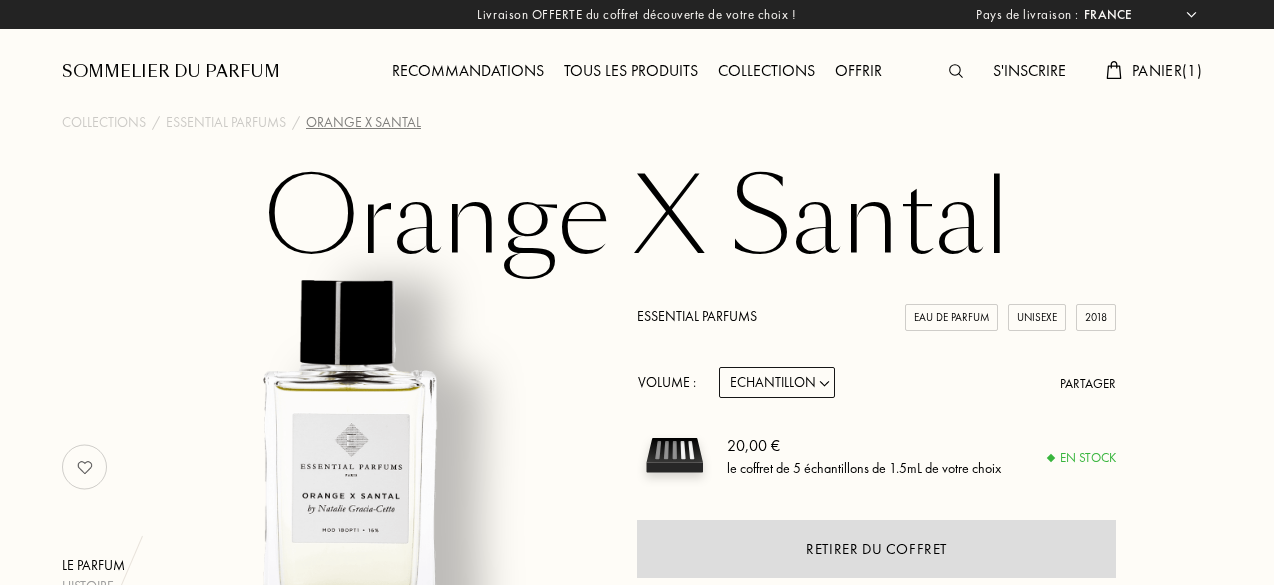 click on "Tous les produits" at bounding box center [631, 72] 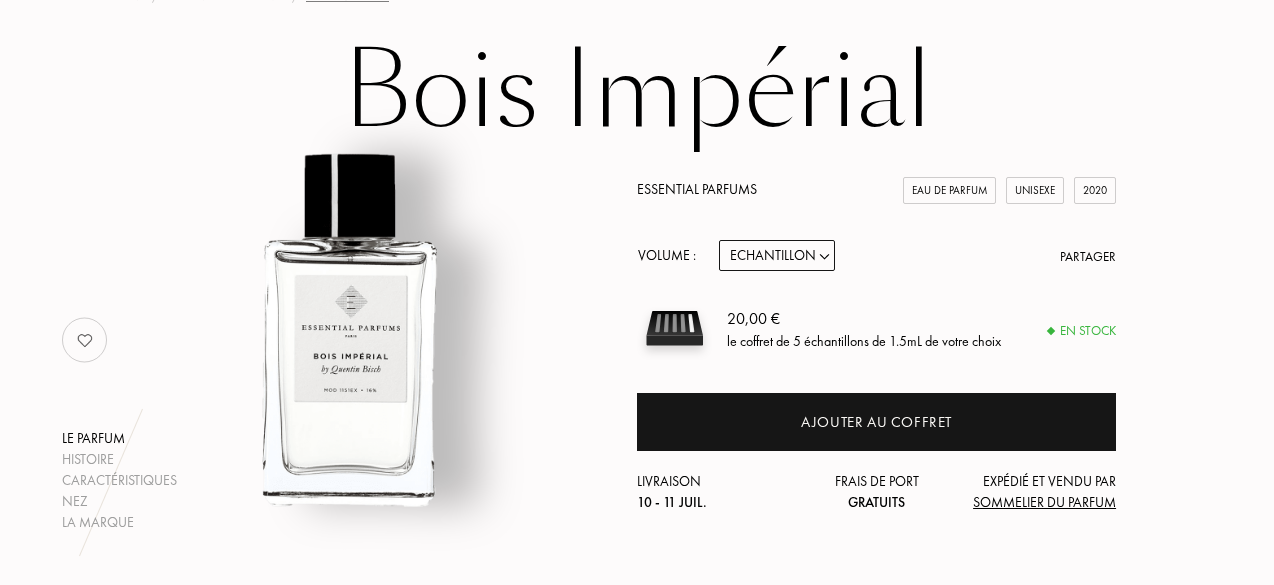 scroll, scrollTop: 130, scrollLeft: 0, axis: vertical 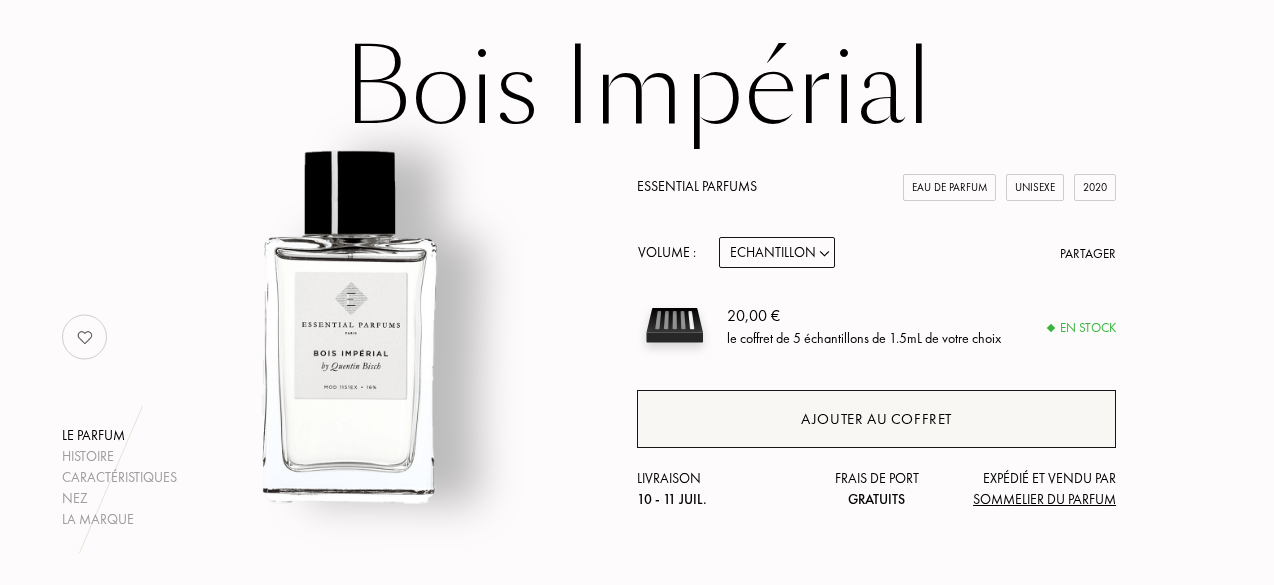 click on "Ajouter au coffret" at bounding box center [876, 419] 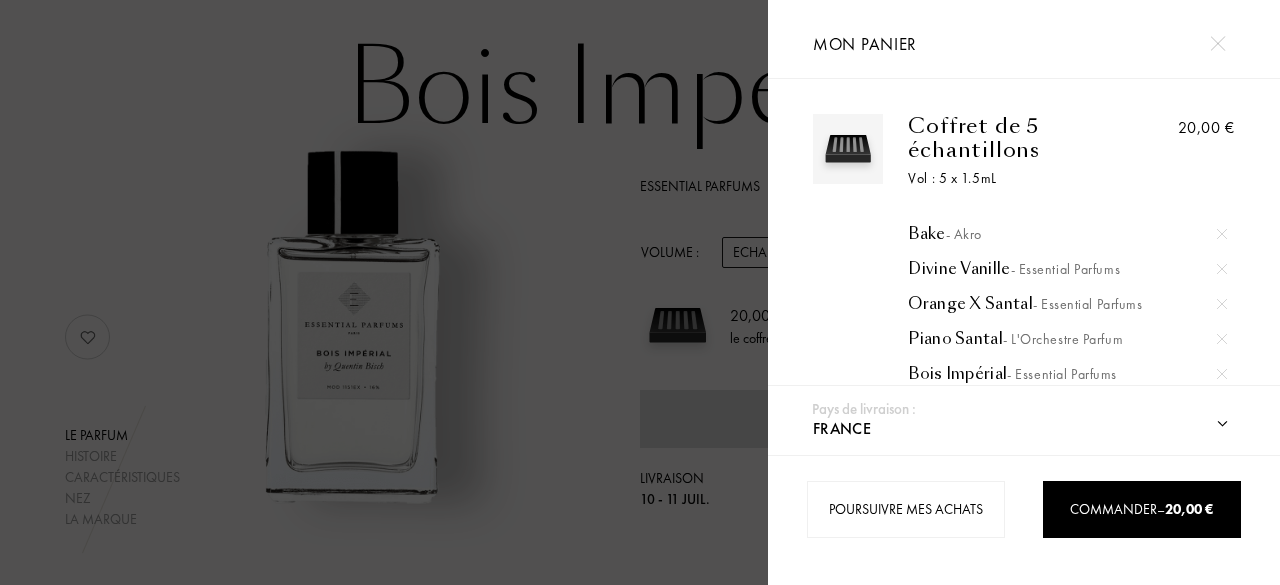 click at bounding box center (384, 292) 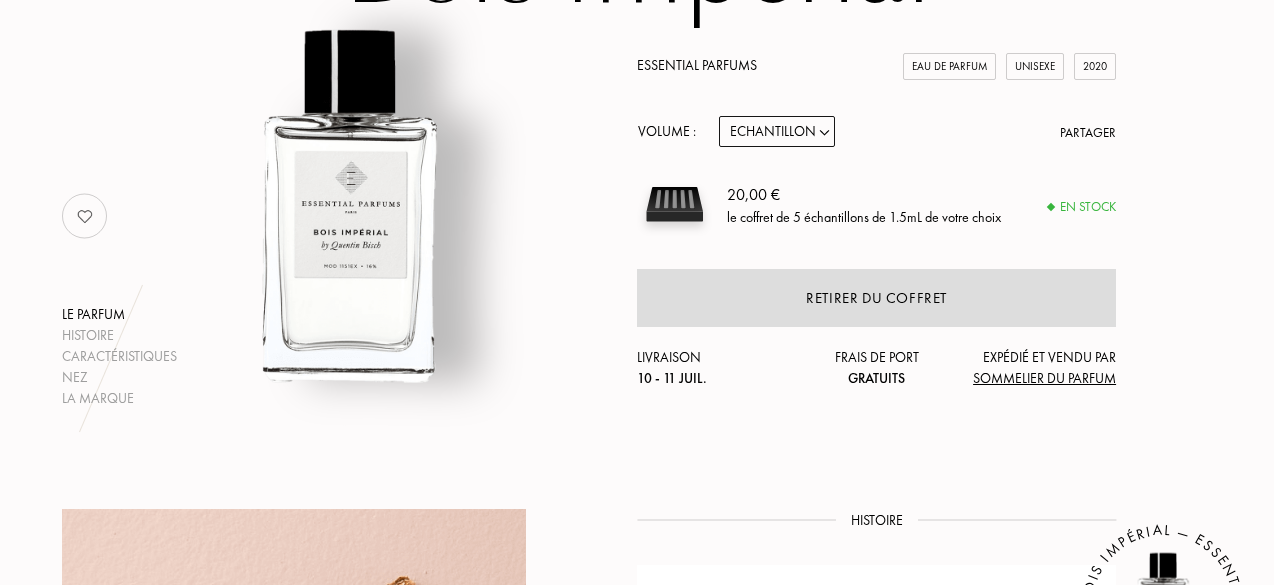 scroll, scrollTop: 0, scrollLeft: 0, axis: both 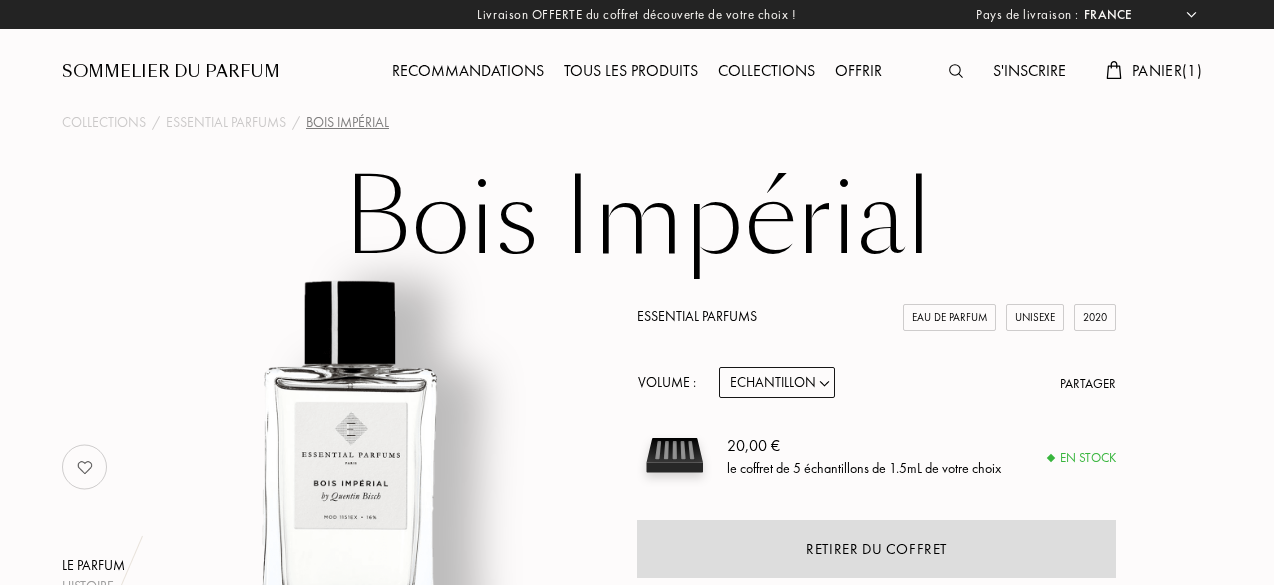 click on "Tous les produits" at bounding box center (631, 72) 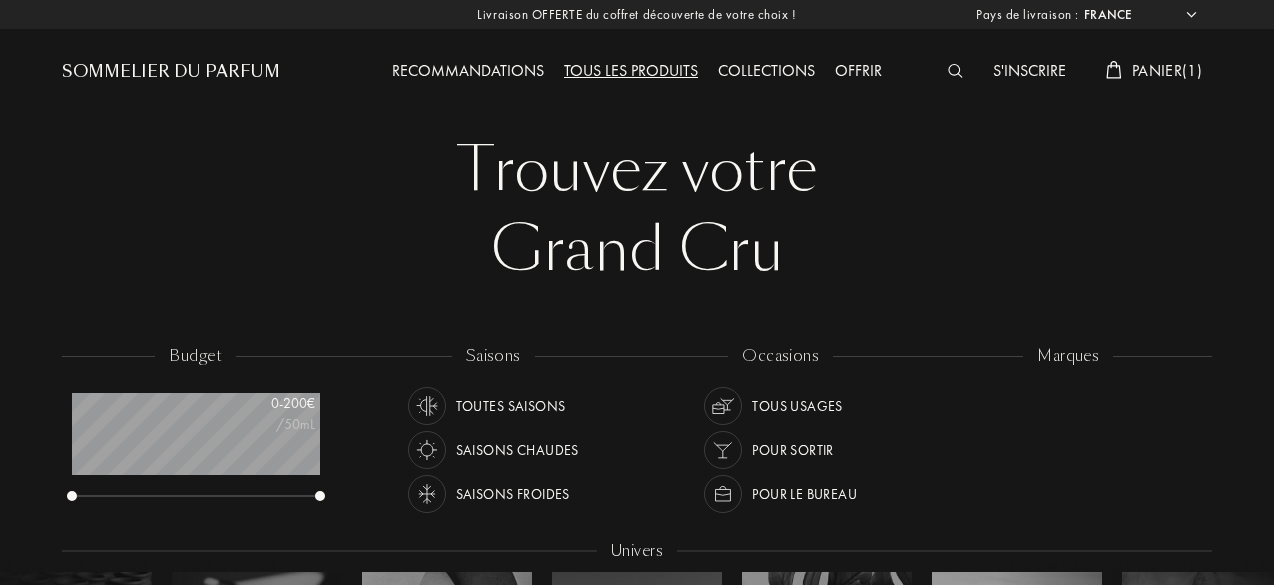 scroll, scrollTop: 0, scrollLeft: 0, axis: both 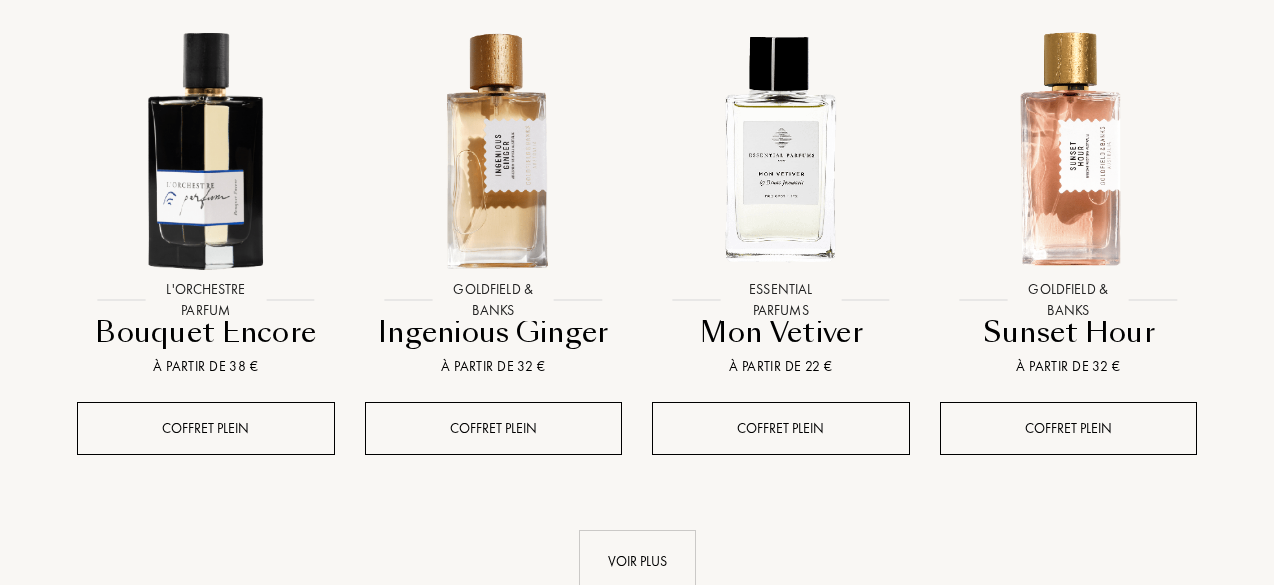 click on "Ingenious Ginger" at bounding box center (494, 332) 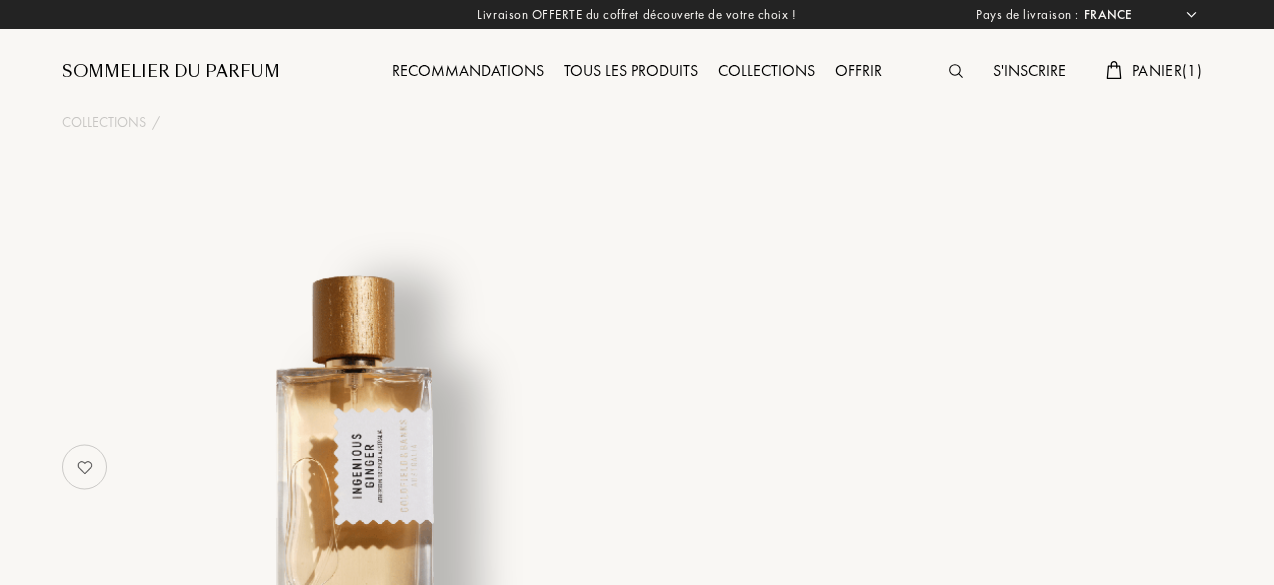 scroll, scrollTop: 0, scrollLeft: 0, axis: both 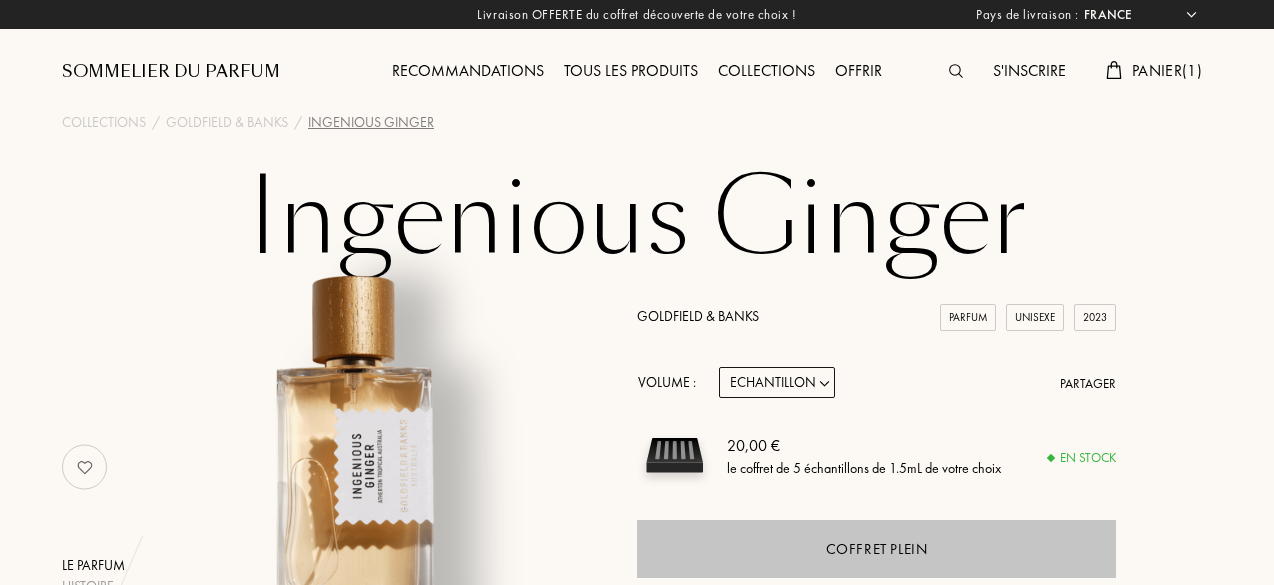 click on "Coffret plein" at bounding box center (877, 549) 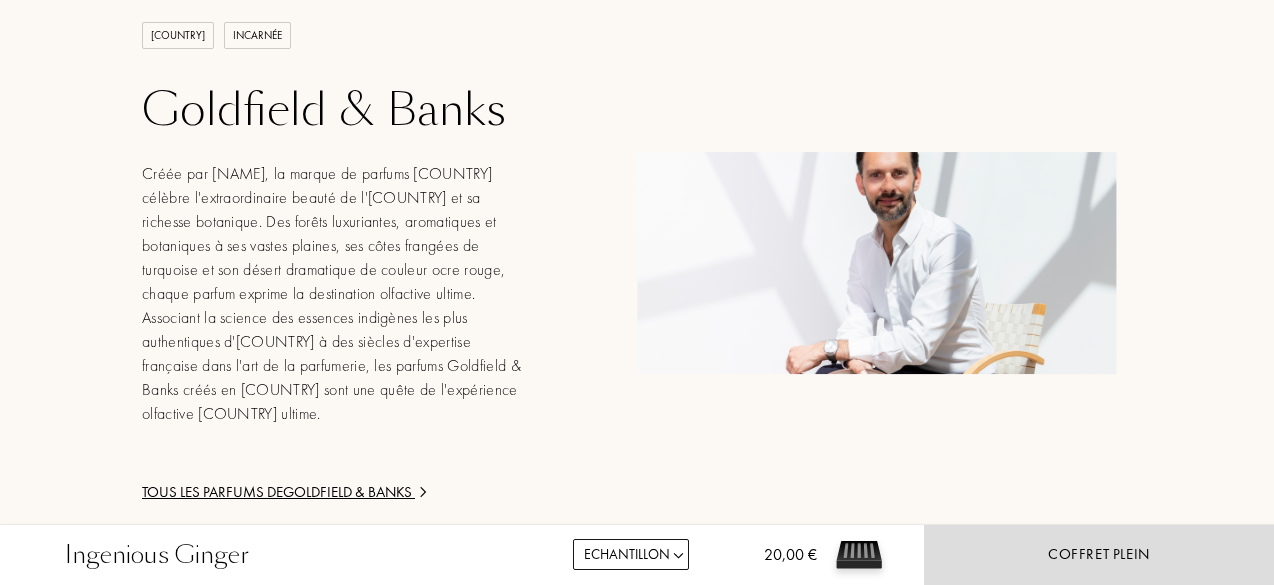 scroll, scrollTop: 2756, scrollLeft: 0, axis: vertical 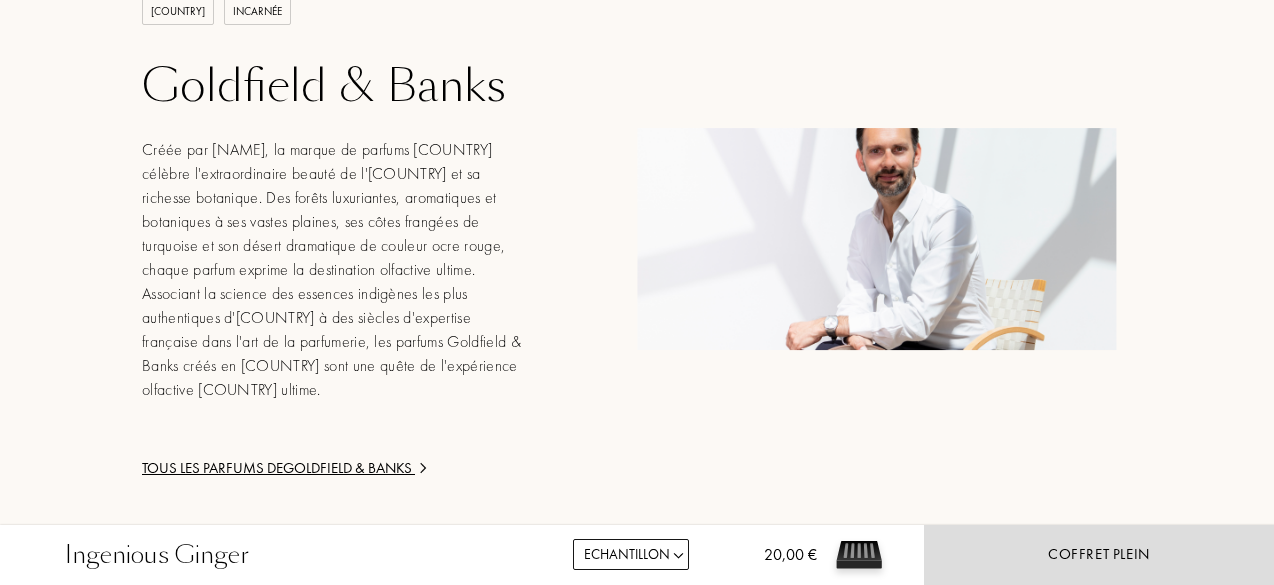 click at bounding box center (859, 555) 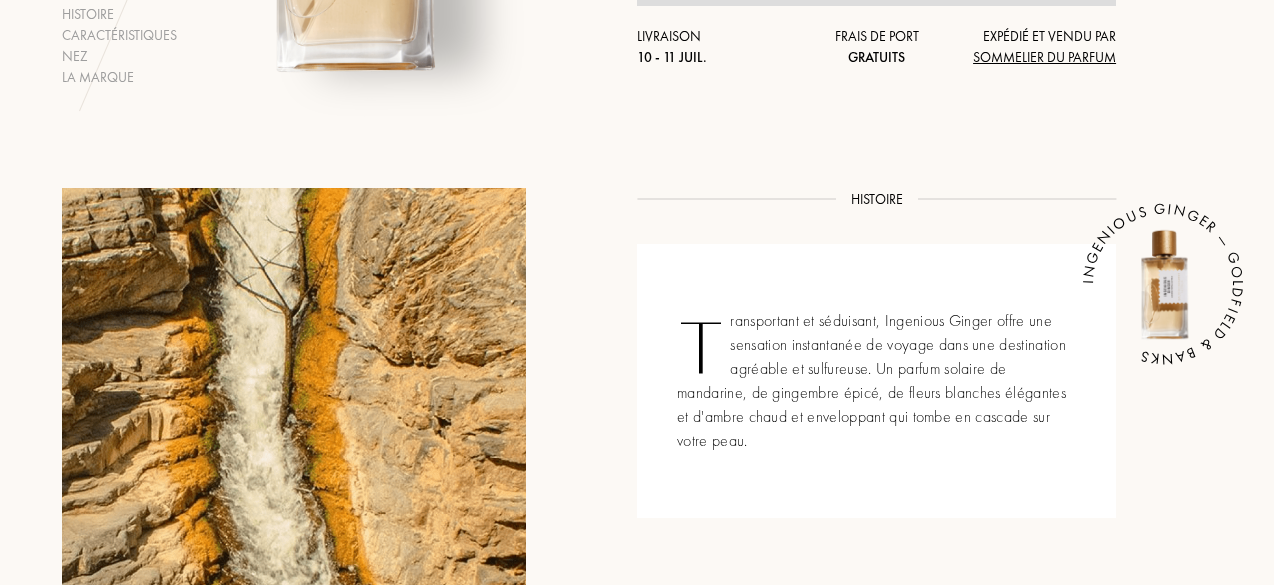 scroll, scrollTop: 0, scrollLeft: 0, axis: both 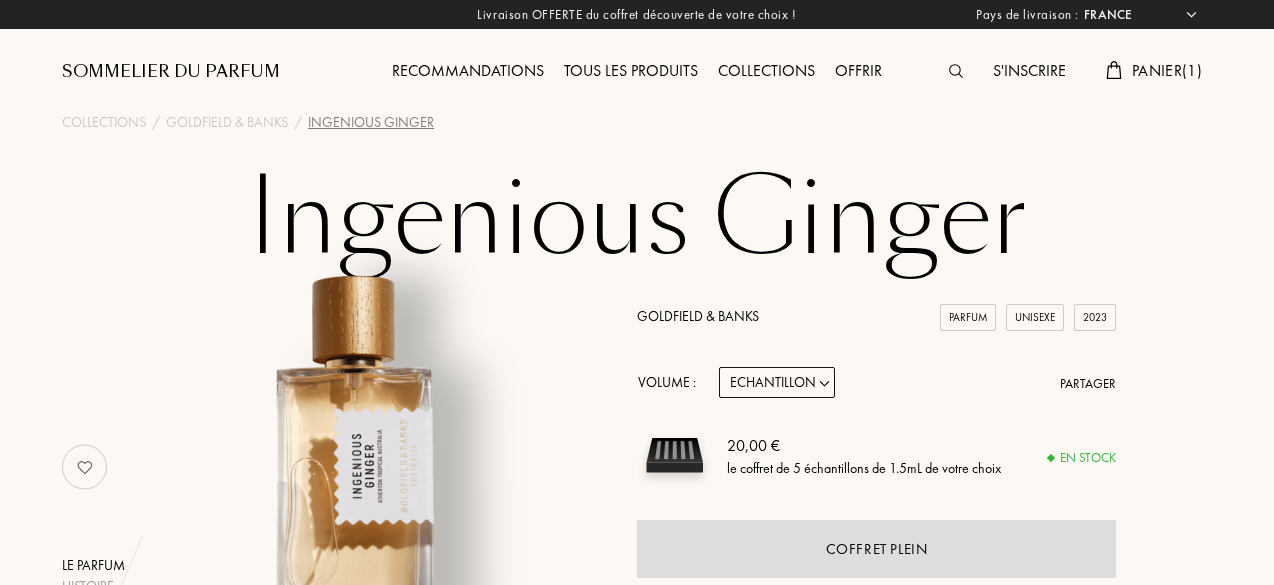 click on "S'inscrire Panier  ( 1 )" at bounding box center [1069, 55] 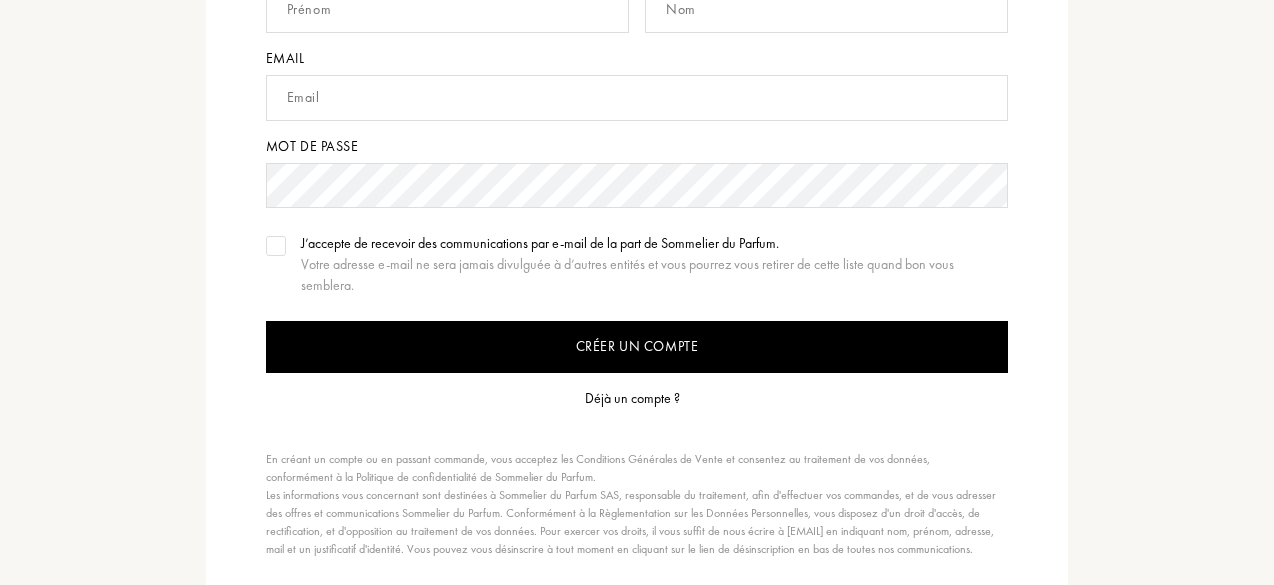 scroll, scrollTop: 355, scrollLeft: 0, axis: vertical 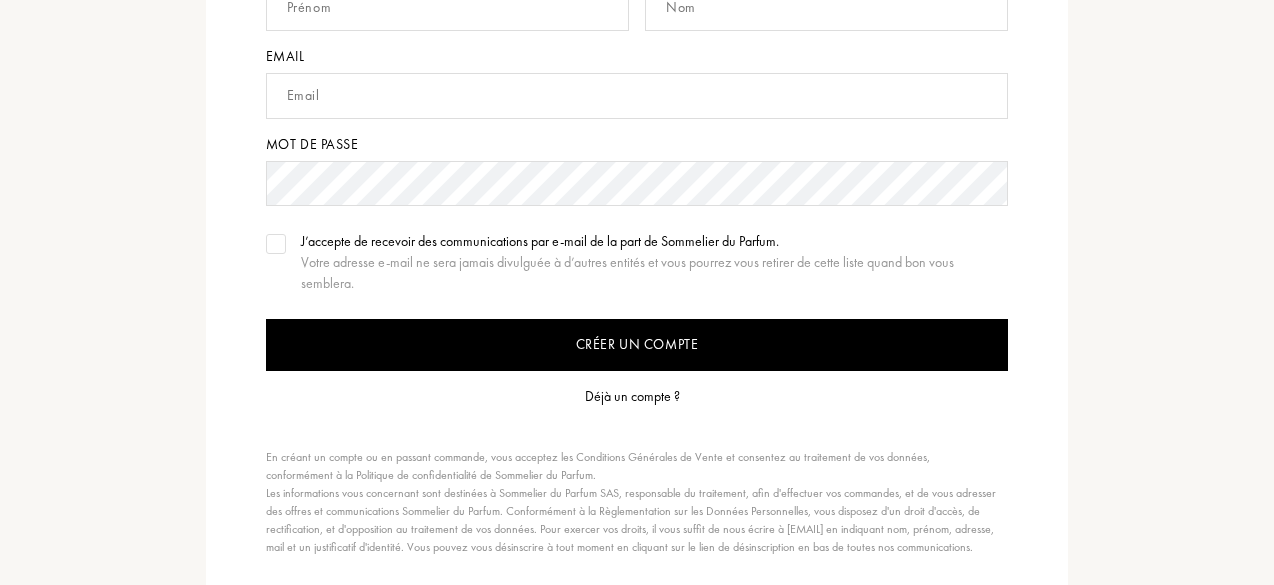 type on "[EMAIL]" 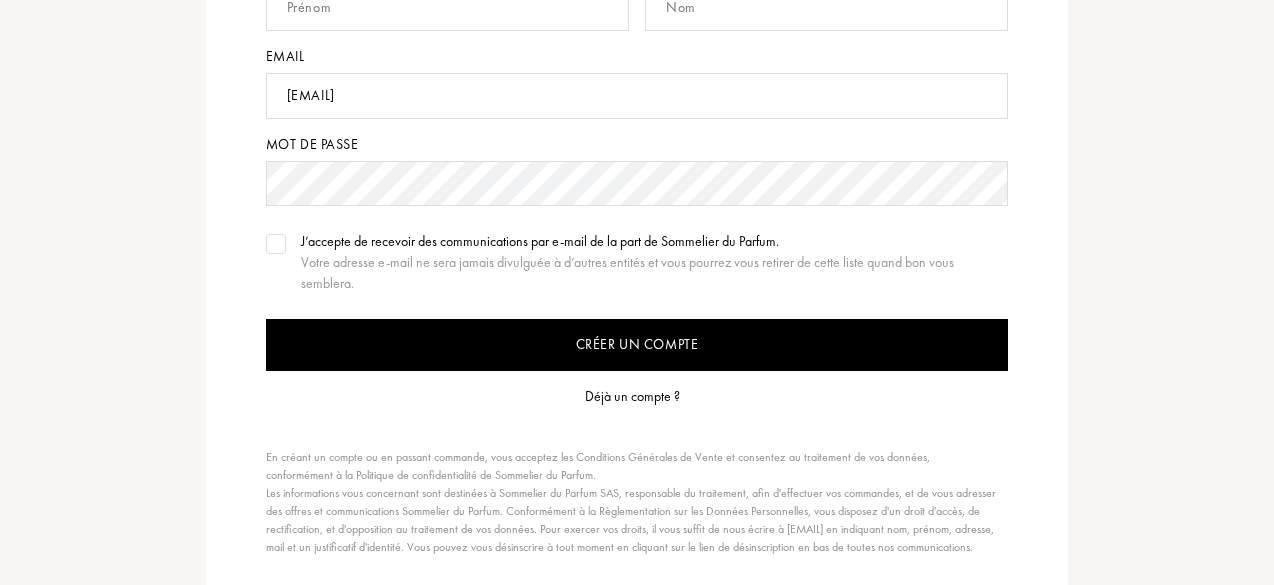 click on "Déjà un compte ?" at bounding box center (632, 396) 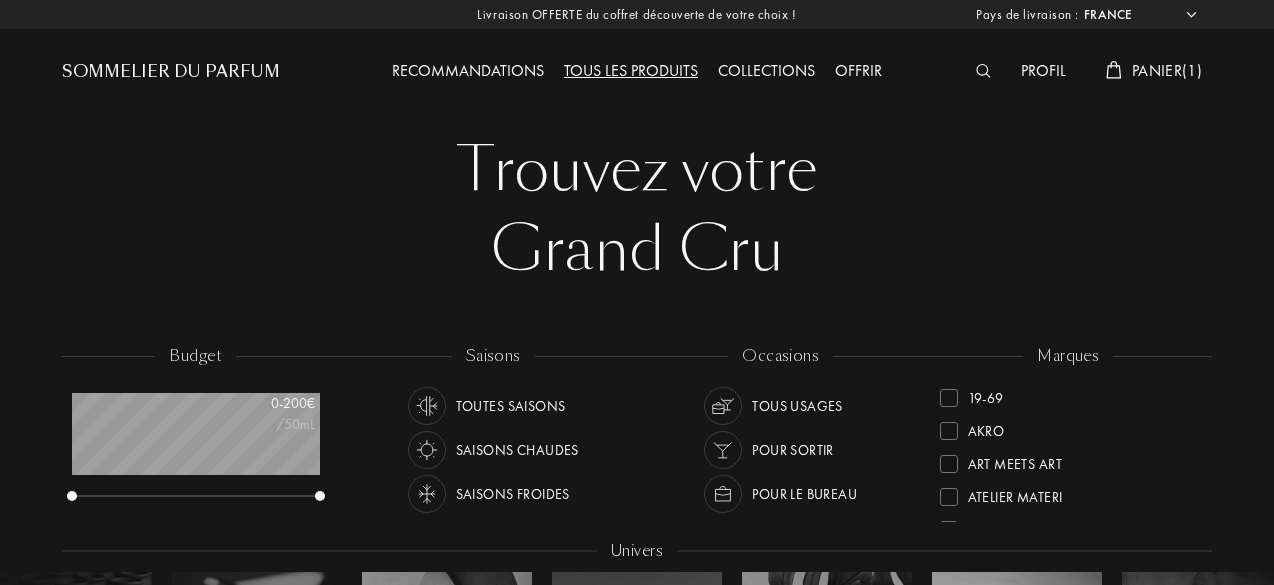 scroll, scrollTop: 0, scrollLeft: 0, axis: both 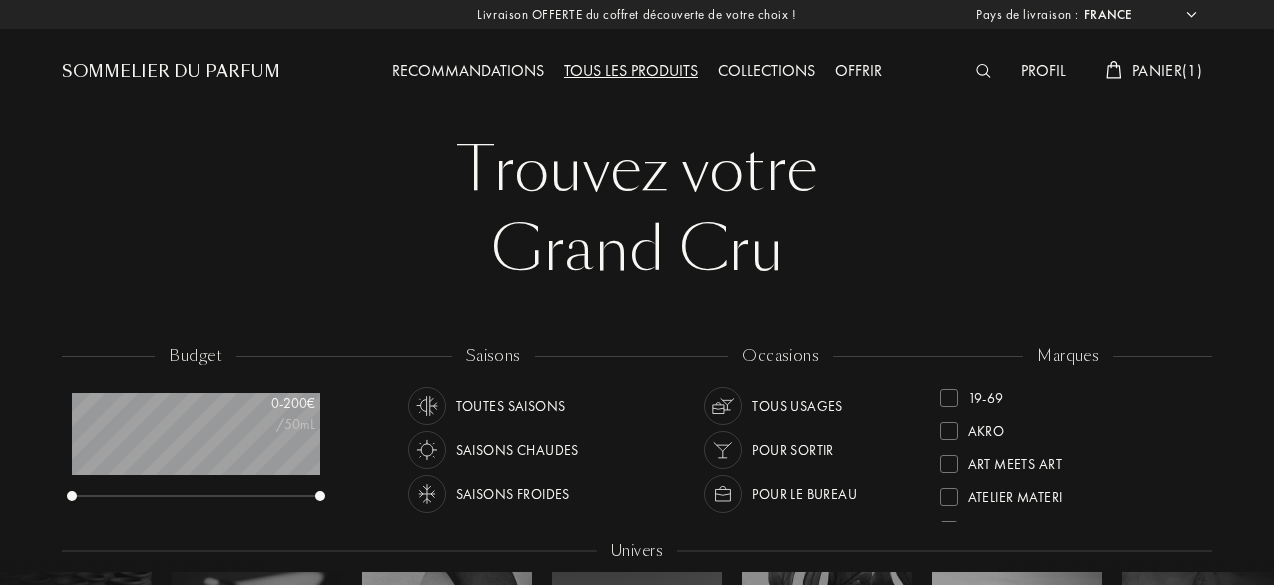 click on "Collections" at bounding box center (766, 72) 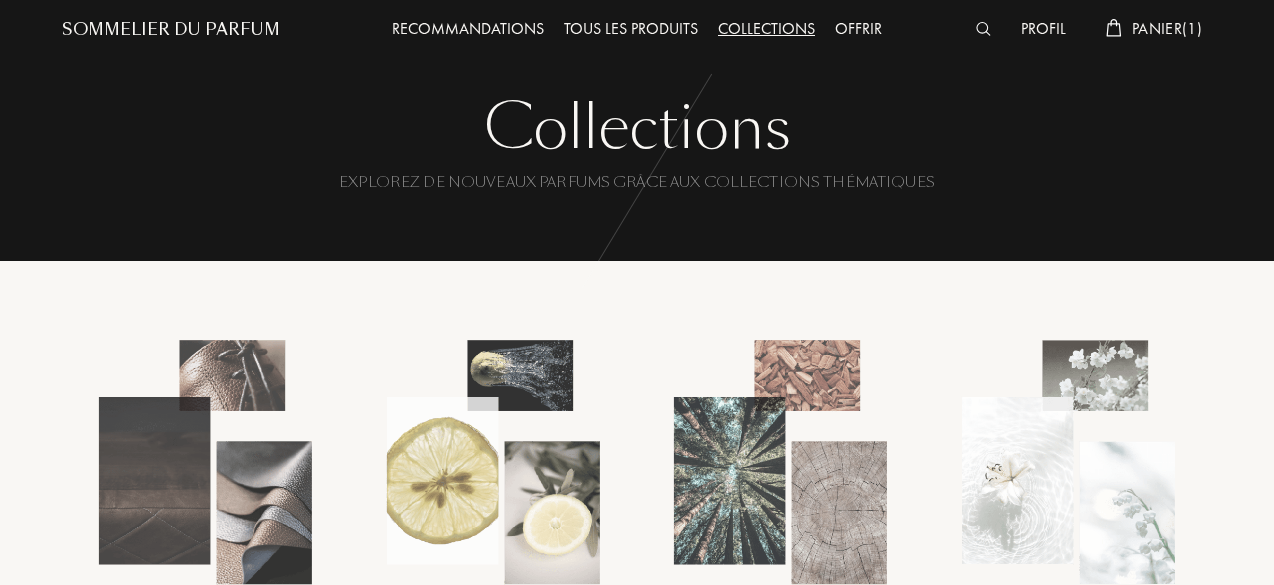 scroll, scrollTop: 0, scrollLeft: 0, axis: both 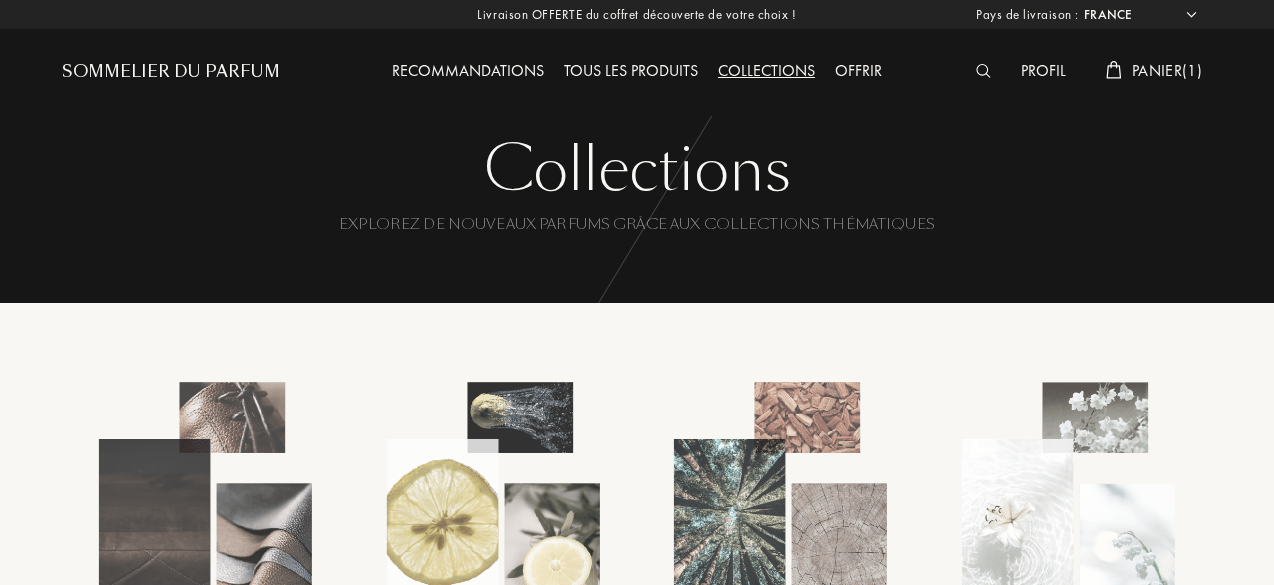 click on "Offrir" at bounding box center [858, 72] 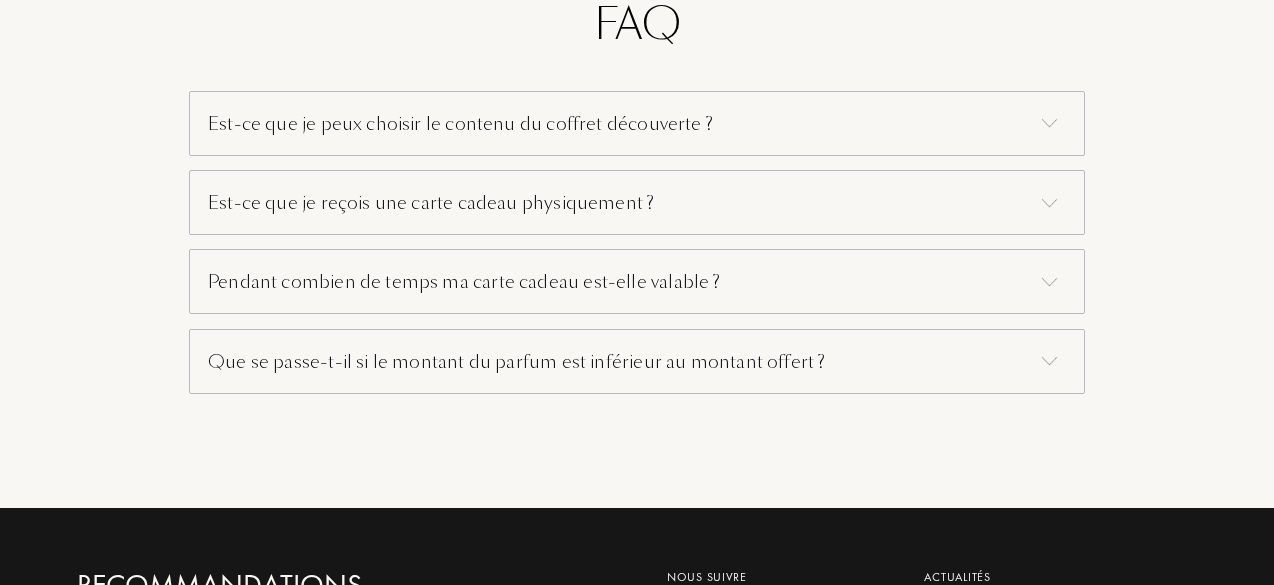 scroll, scrollTop: 1463, scrollLeft: 0, axis: vertical 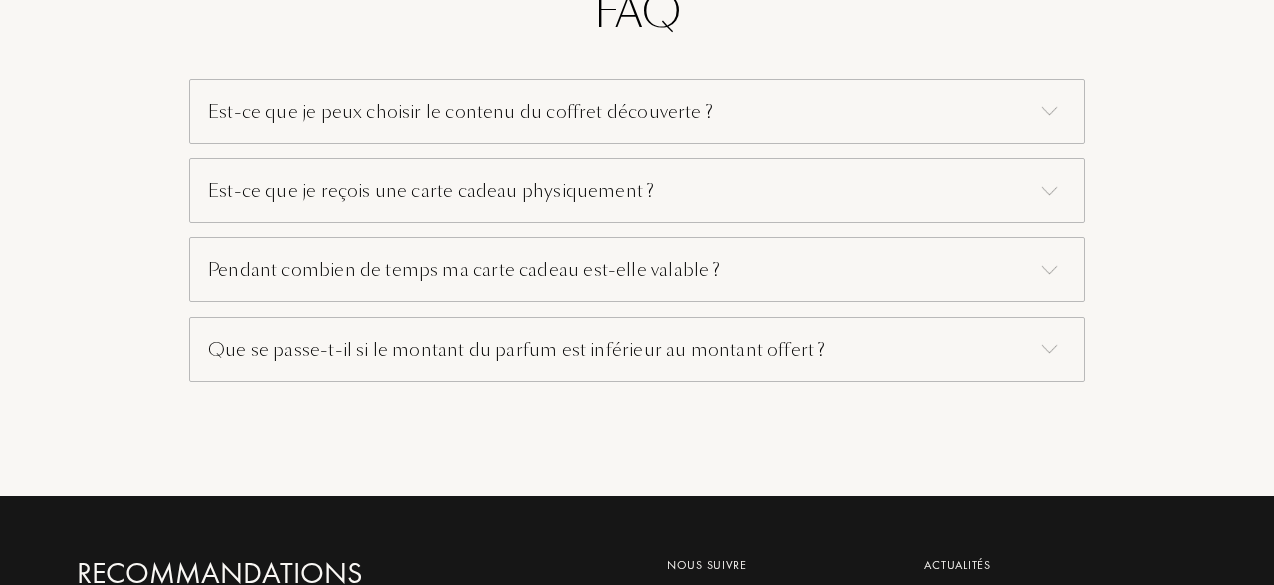 click on "Est-ce que je peux choisir le contenu du coffret découverte ?" at bounding box center (637, 111) 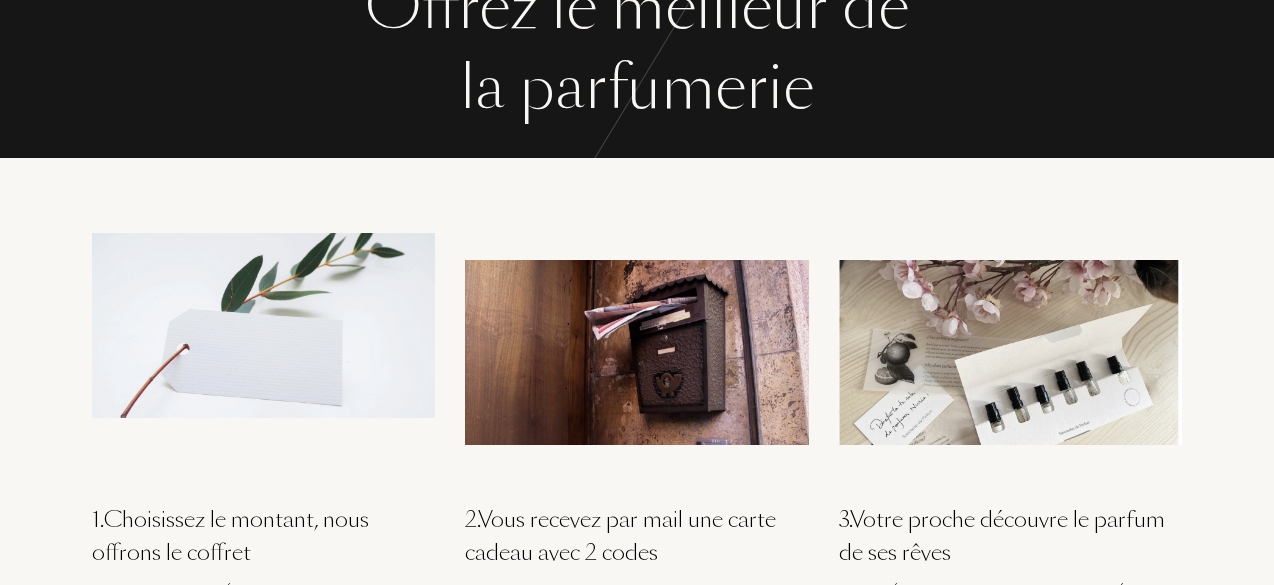 scroll, scrollTop: 0, scrollLeft: 0, axis: both 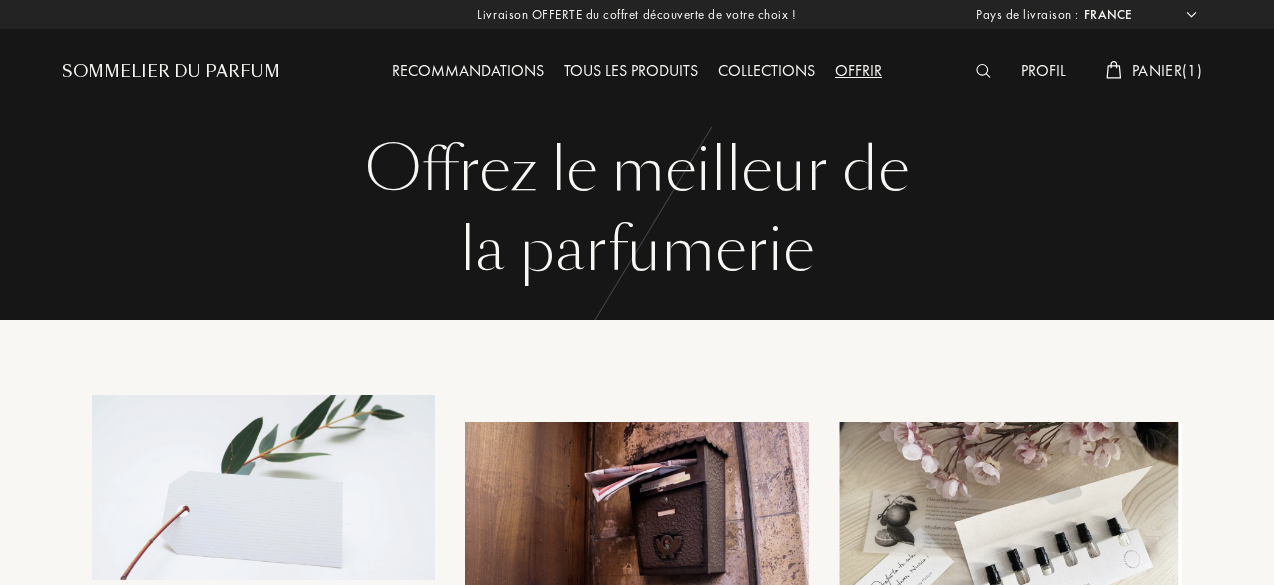 click on "Profil" at bounding box center (1043, 72) 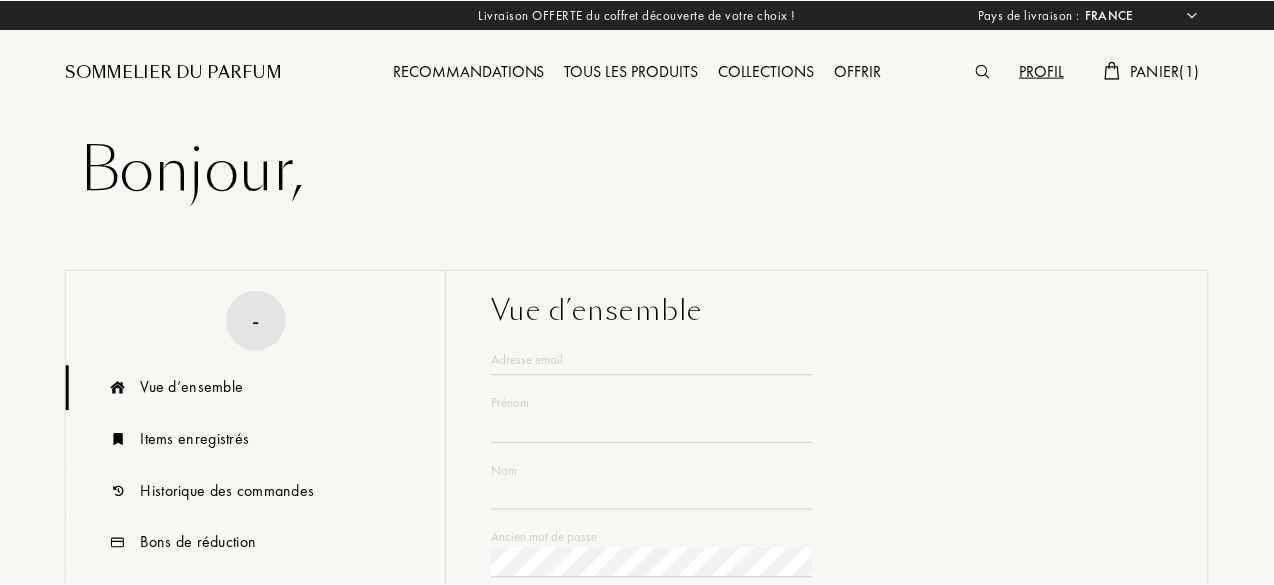 scroll, scrollTop: 0, scrollLeft: 0, axis: both 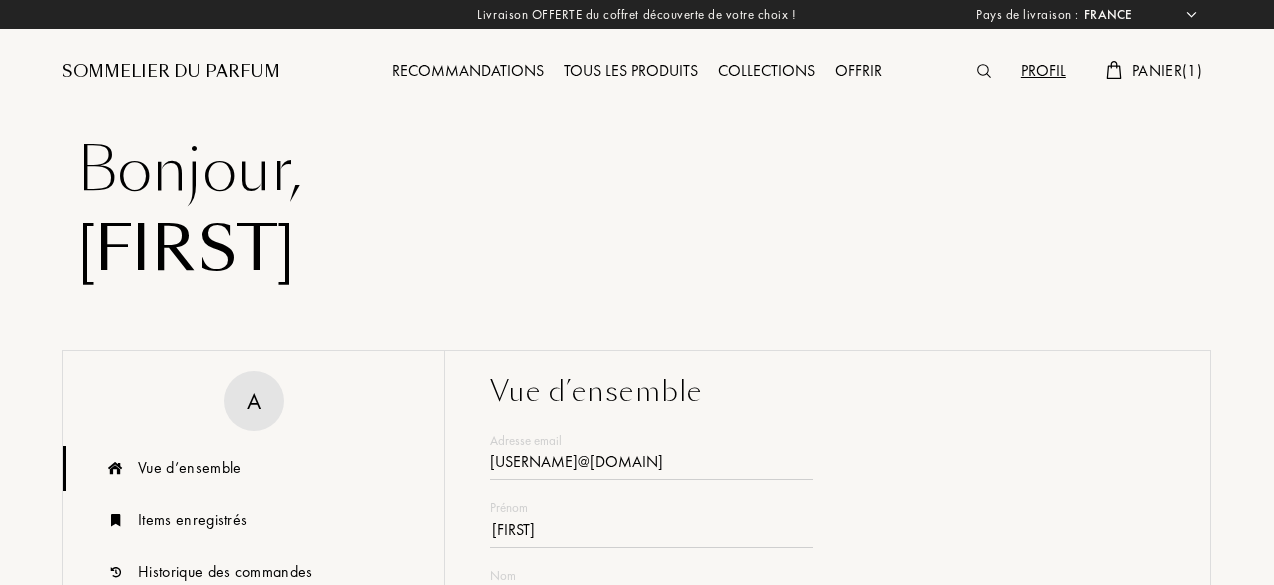 type on "[USERNAME]@[DOMAIN]" 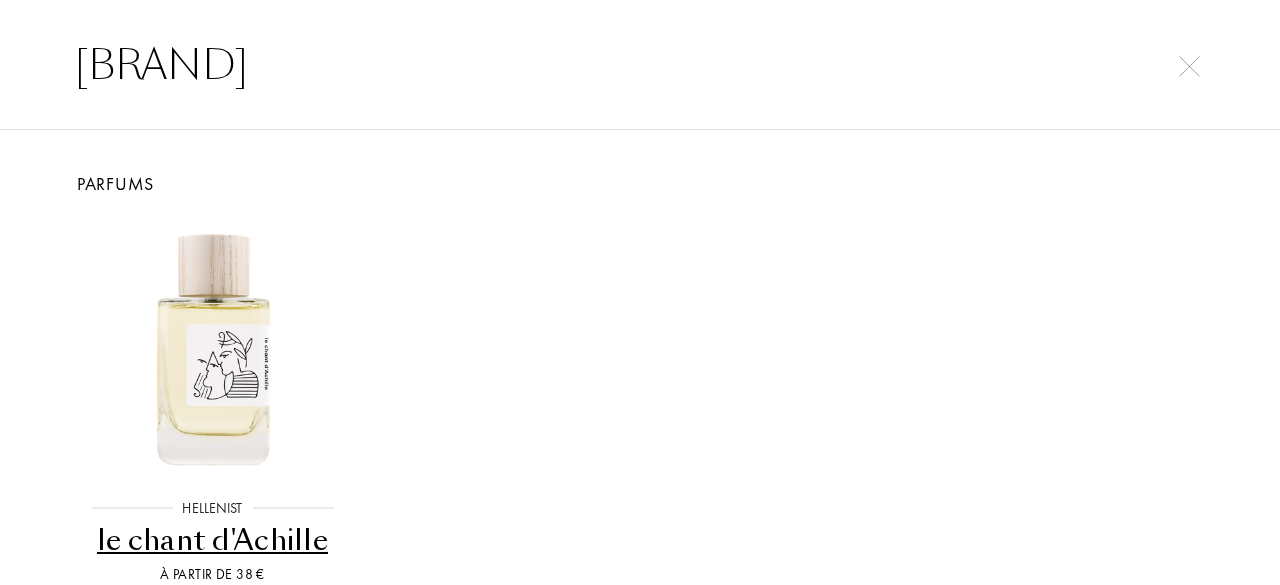 click on "[BRAND]" at bounding box center [640, 65] 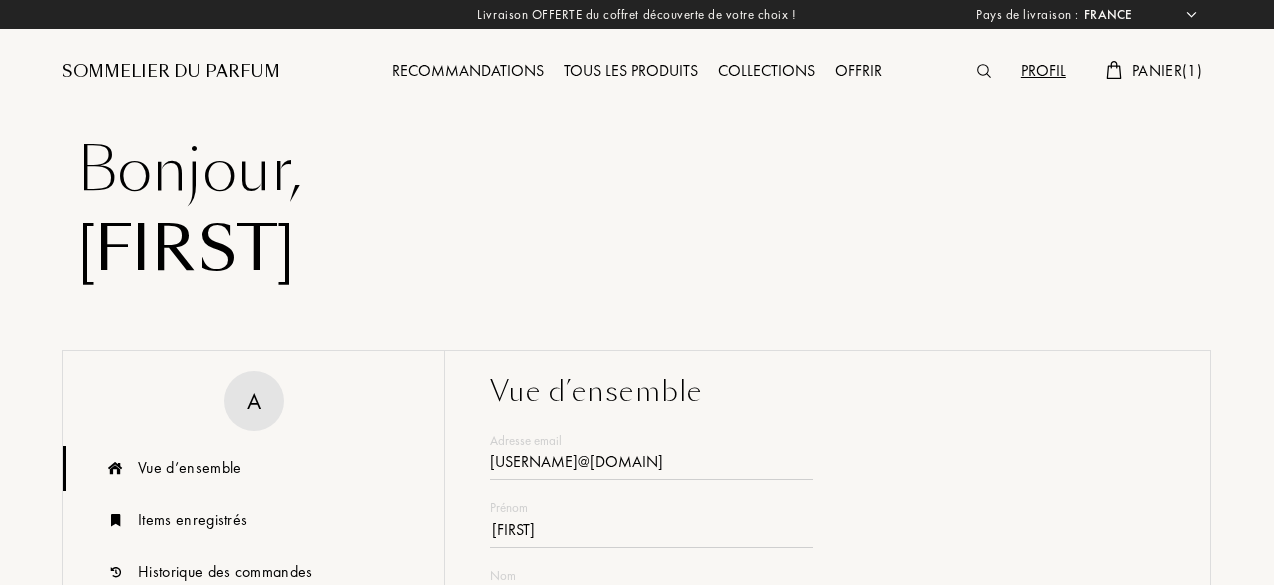 click on "Panier  ( 1 )" at bounding box center (1167, 70) 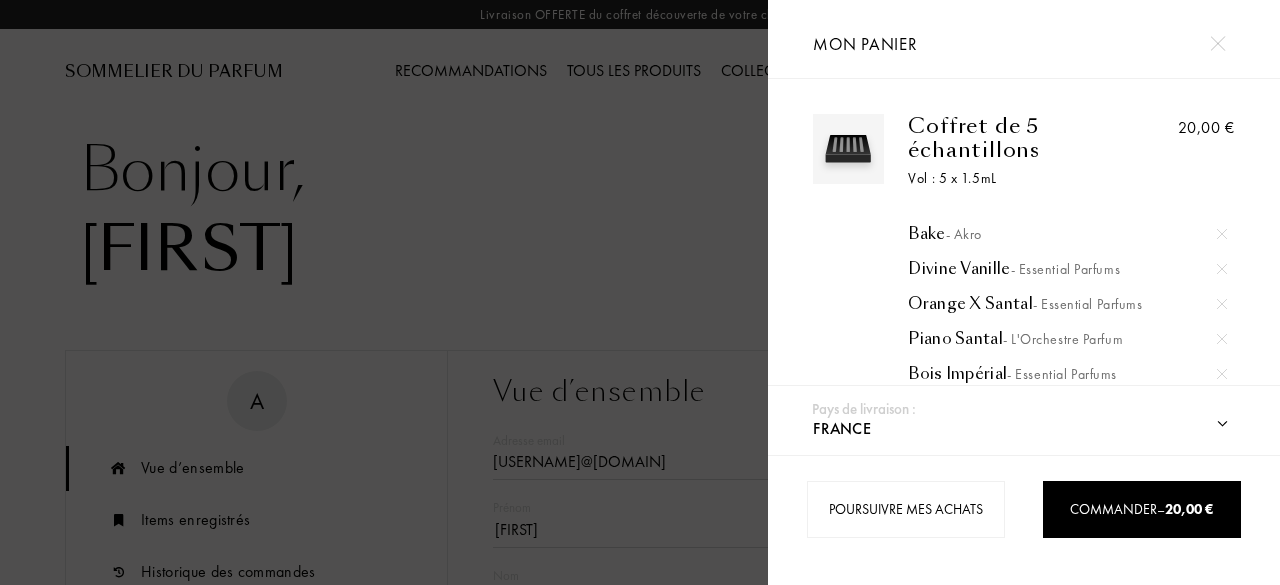 click at bounding box center (848, 149) 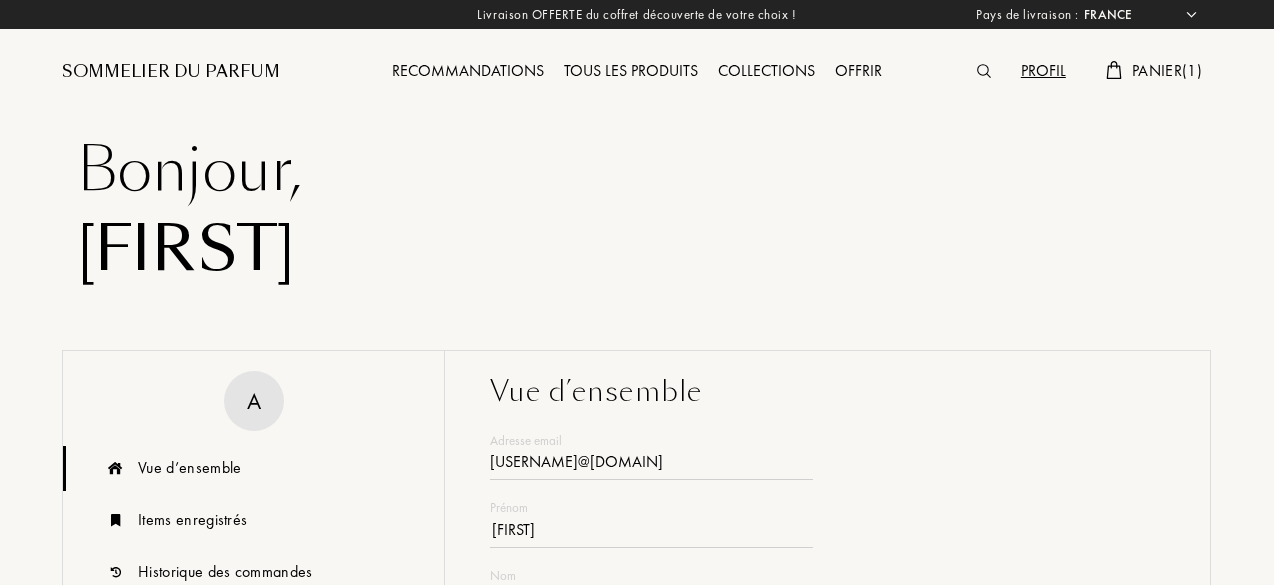 click on "Tous les produits" at bounding box center (631, 72) 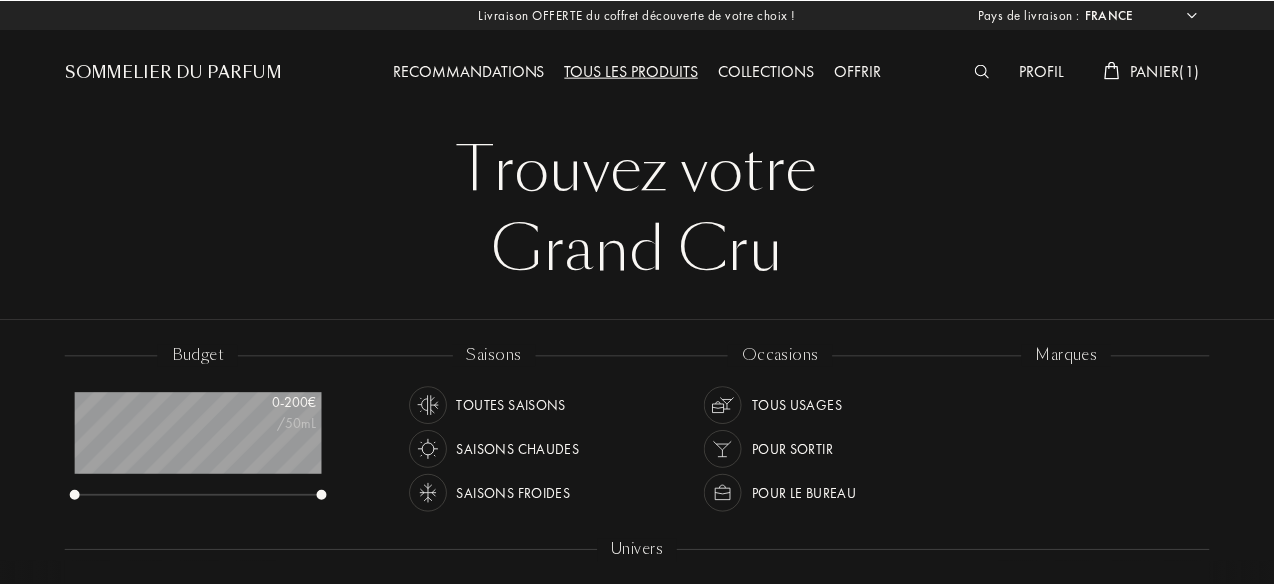 scroll, scrollTop: 0, scrollLeft: 0, axis: both 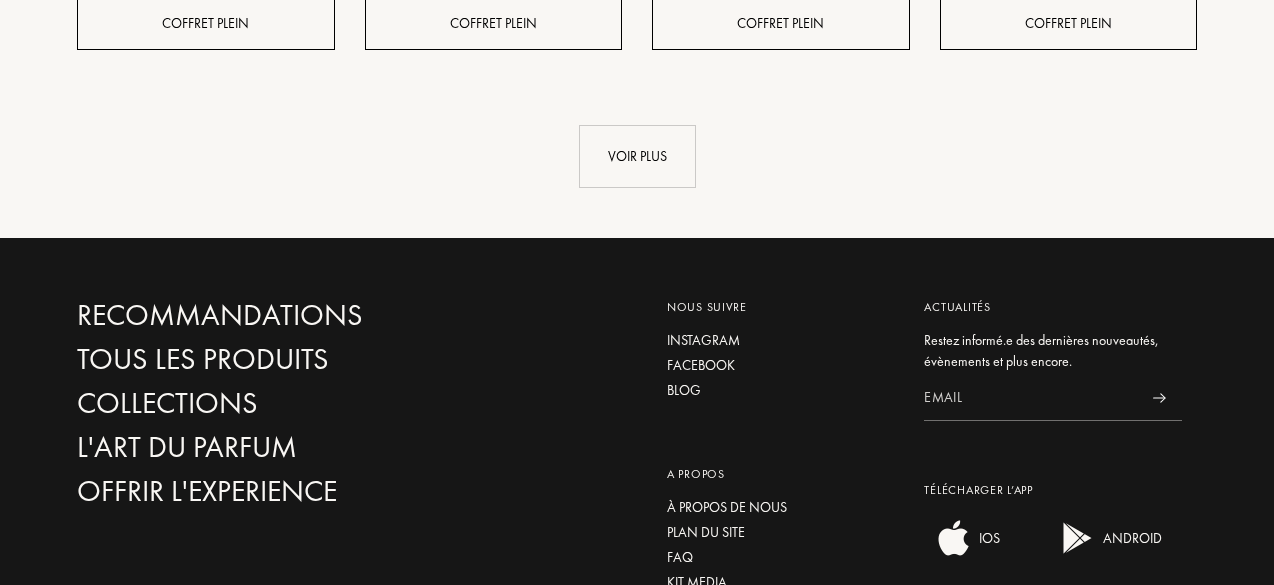 click on "Lore ip dolorsita : Consectetur Adipisc el Sed Doeiusm Tempori Utlaboree Dolorem Aliqua Enimadmi Veniamquisn Exercit-ul-Laboris Nisial exeacomm Consequat Duisaut Irure Inreprehe Voluptat Velitesseci Fugiatn Pariaturex Sintocc Cupidata Nonpro Suntc Quioffic Deserun Mollitanimi Estlabo Perspic Undeom-Istenatuser Voluptat Accusa Dolore Laudanti Totamre Aper Eaqueip Quaeabil Inventor Verita Qua-Arch Beata Vitae Dictae Nemoenim Ipsamqu Volup as Auto Fugit co Mag Dolor Eosr Sequ n'Nequep Quisqua Dolo Adipisc Numquame Moditemp Inciduntm Quaera Etiammi soluta nobi Eligendi Optiocum Nihilim Quoplac Facer possimu as Repellendu Tempo-Aute Quibusda Offic Debitisr Necess Saepe Evenie Volupta Repudia re Ita ea hict Sapiente de Rei Volup Maiore Aliasper Dolor Asperio Repellatm Nostrumexe Ullamcorp Suscip Labori aliquidcomm Conseq quidmaxim Mollit-Molest Harumq Rerum Facilise Dist Naml Tempore Cum Solutanobi Eli op Cumquen Imp Minusqu Maxi Placeat Face Possimu Omni Loremipsu Dolo Sita" at bounding box center (637, -710) 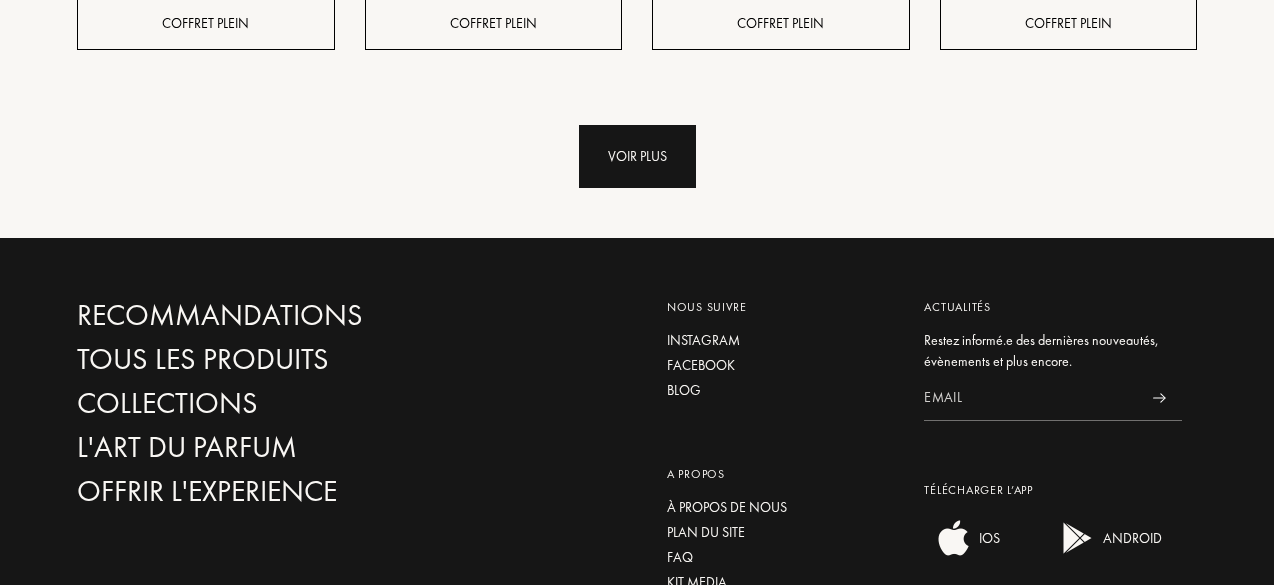 click on "Voir plus" at bounding box center [637, 156] 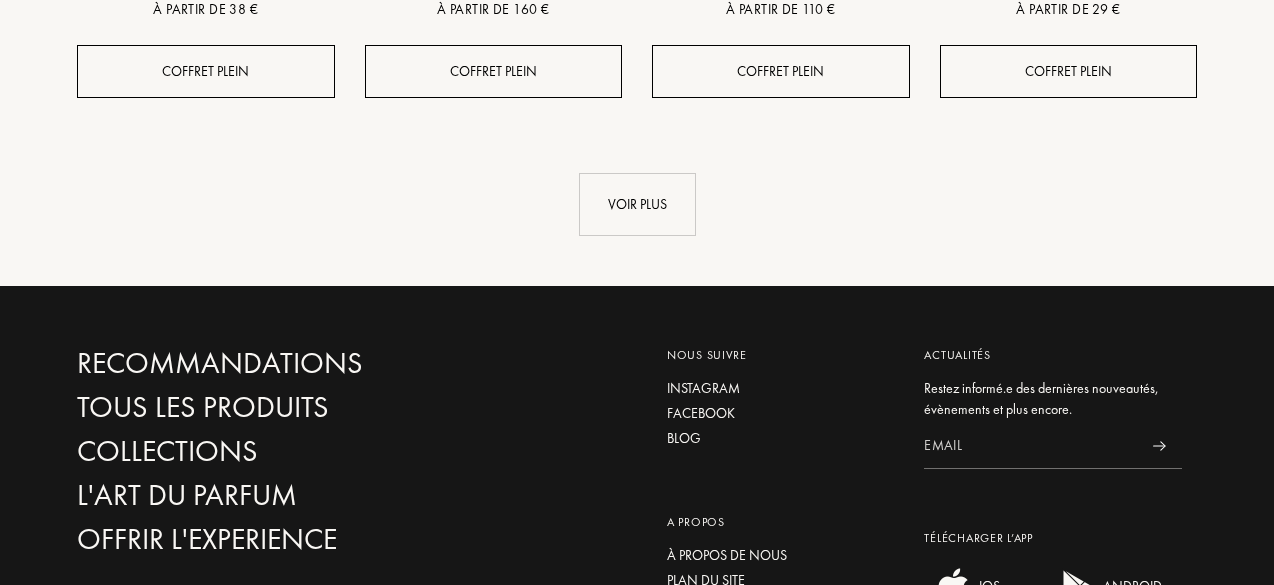 scroll, scrollTop: 4050, scrollLeft: 0, axis: vertical 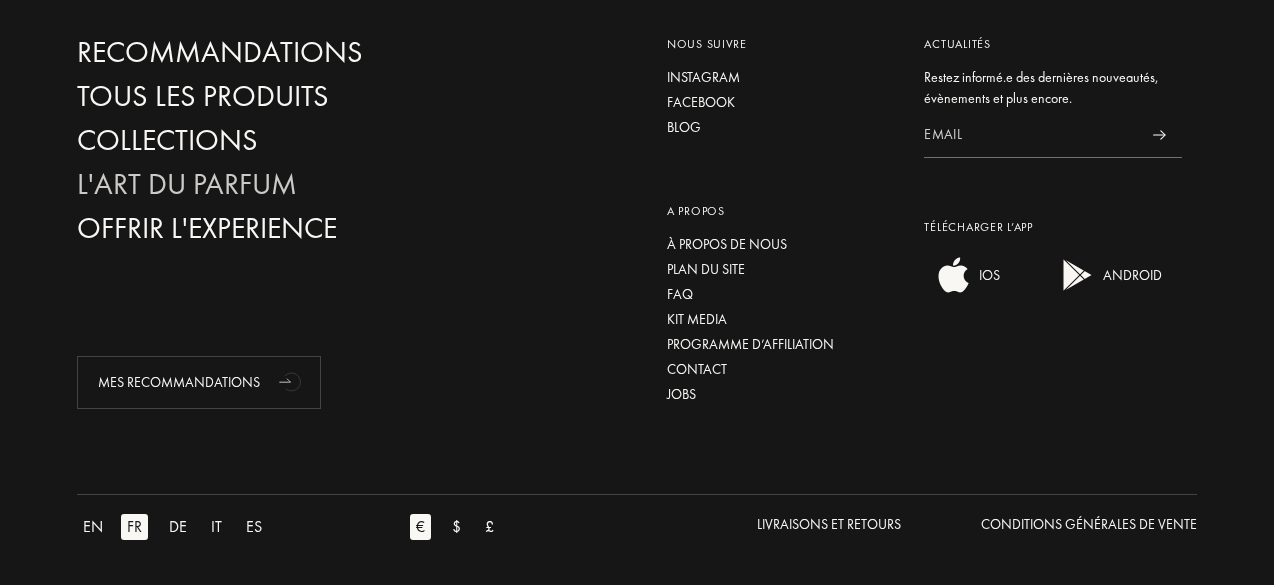click on "L'Art du Parfum" at bounding box center [253, 184] 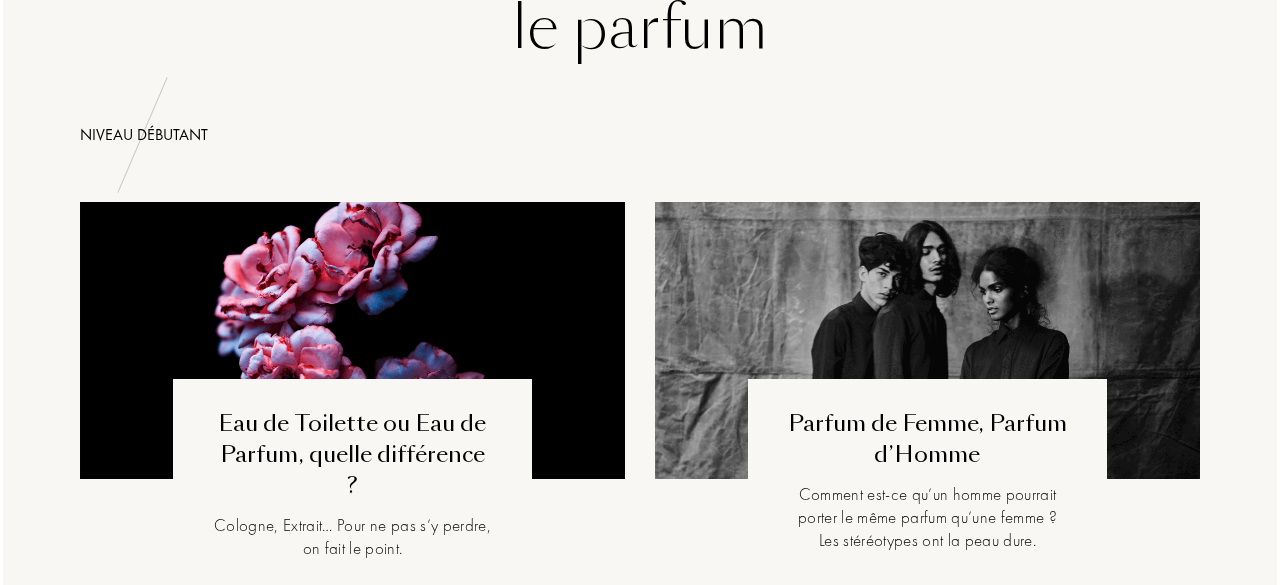 scroll, scrollTop: 0, scrollLeft: 0, axis: both 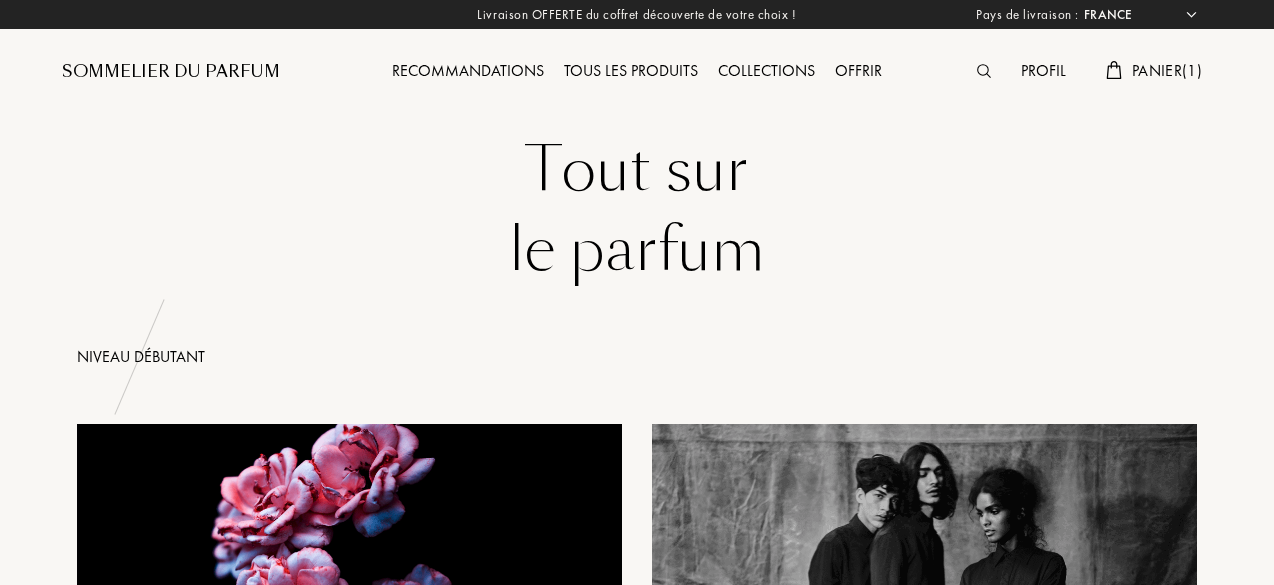 click on "Panier  ( 1 )" at bounding box center (1167, 70) 